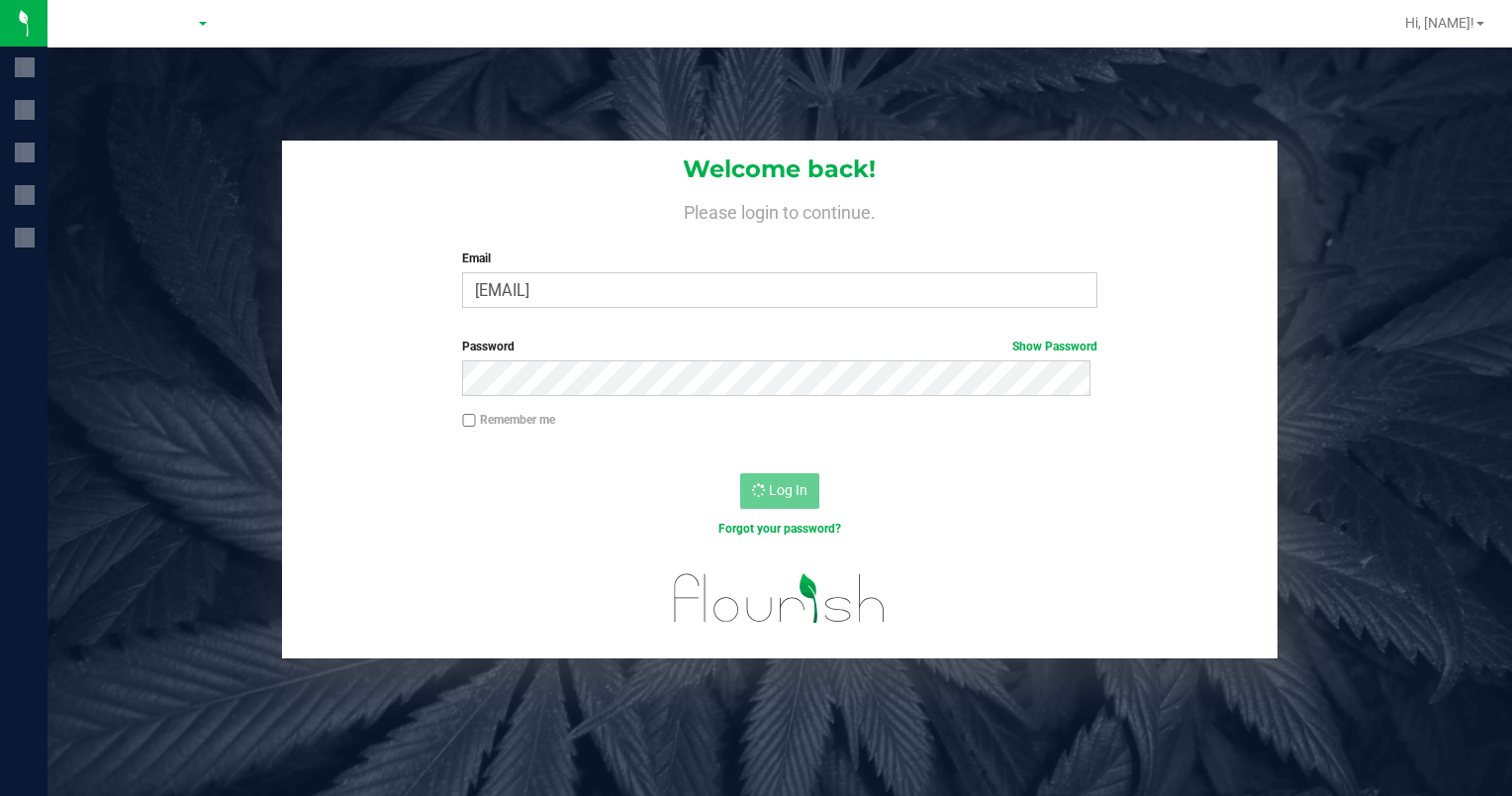 scroll, scrollTop: 0, scrollLeft: 0, axis: both 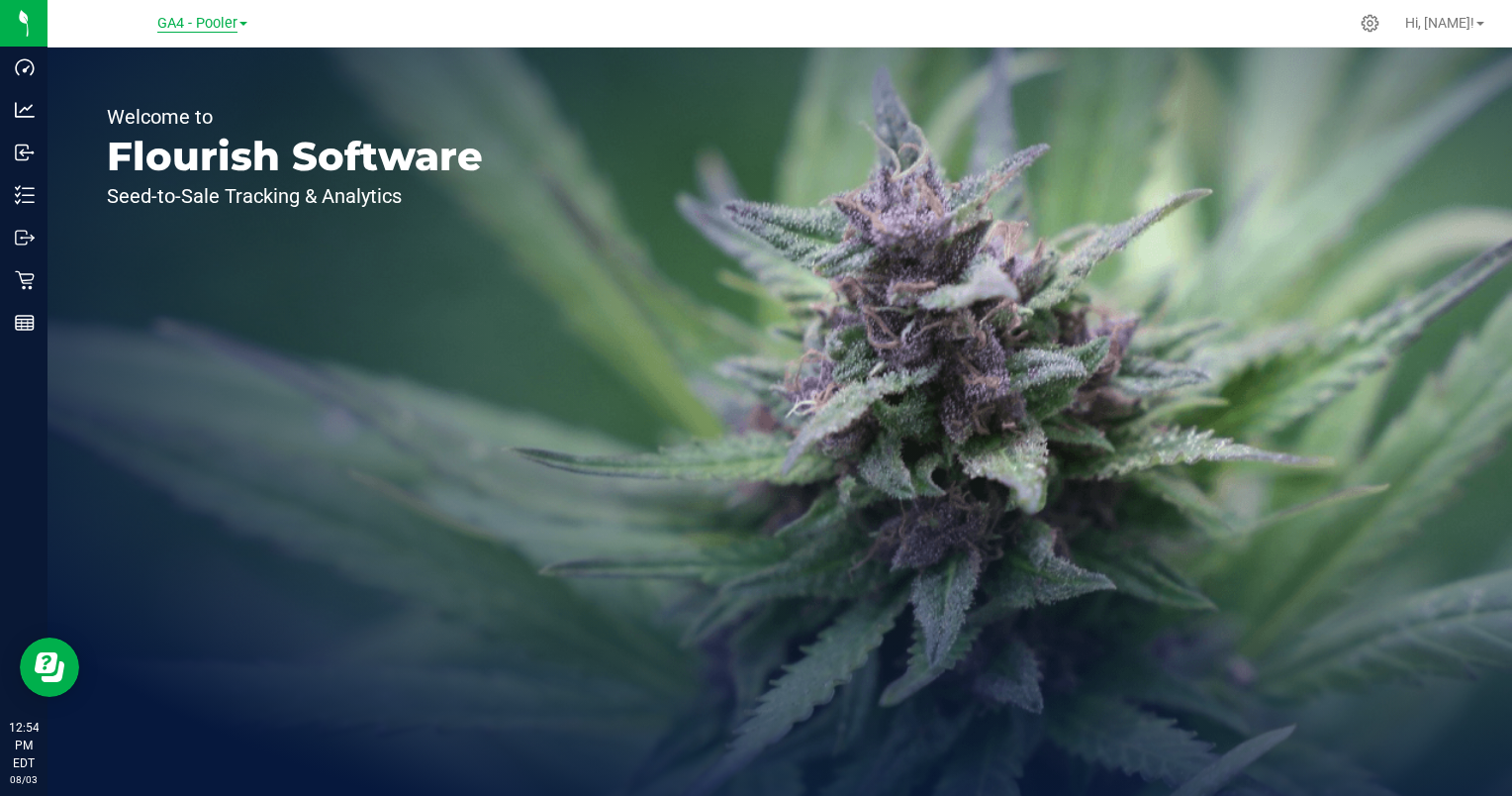click on "GA4 - Pooler" at bounding box center (197, 24) 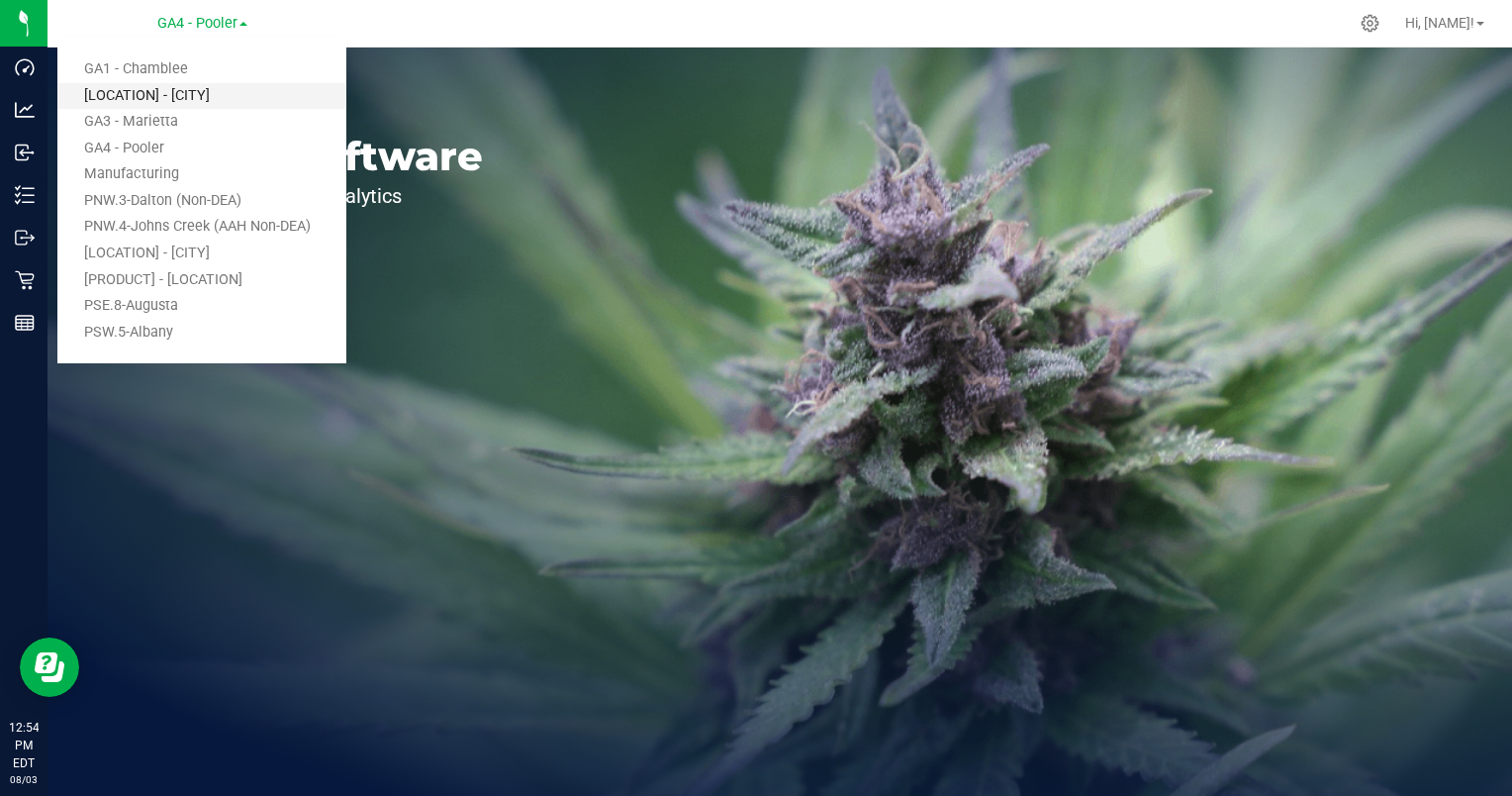 click on "GA2 - Stockbridge" at bounding box center [202, 96] 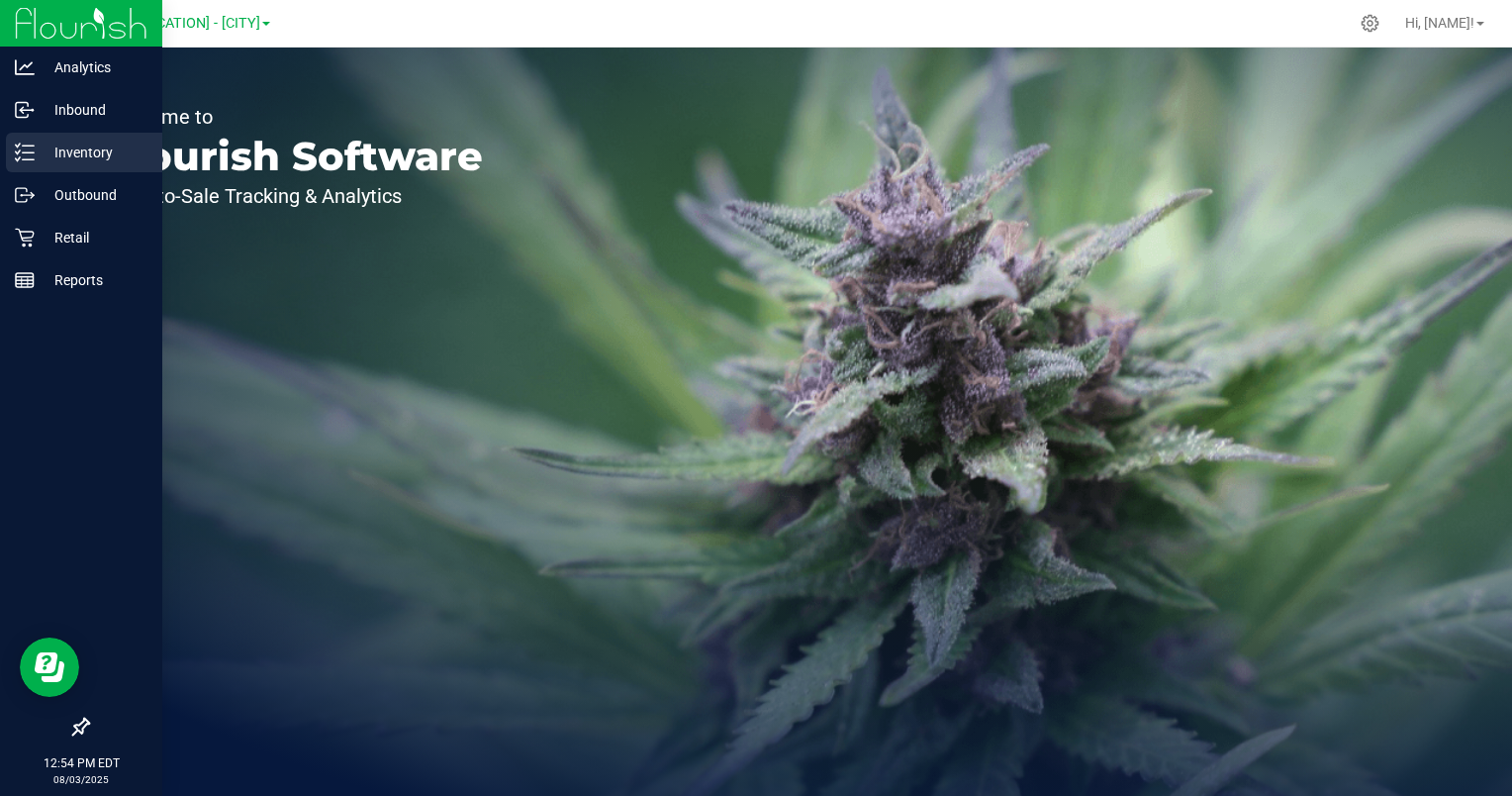click on "Inventory" at bounding box center (94, 152) 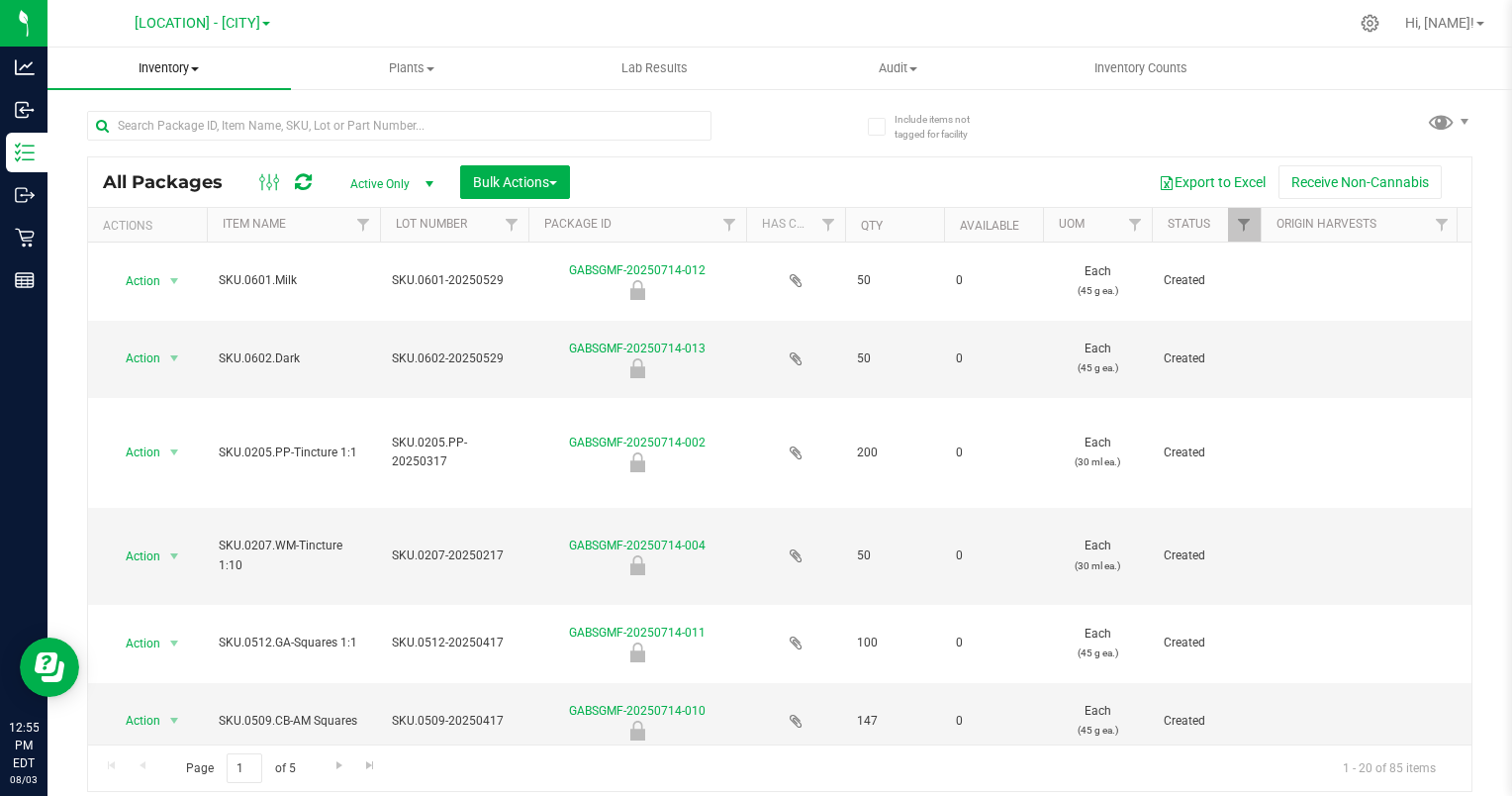 click on "Inventory" at bounding box center [169, 68] 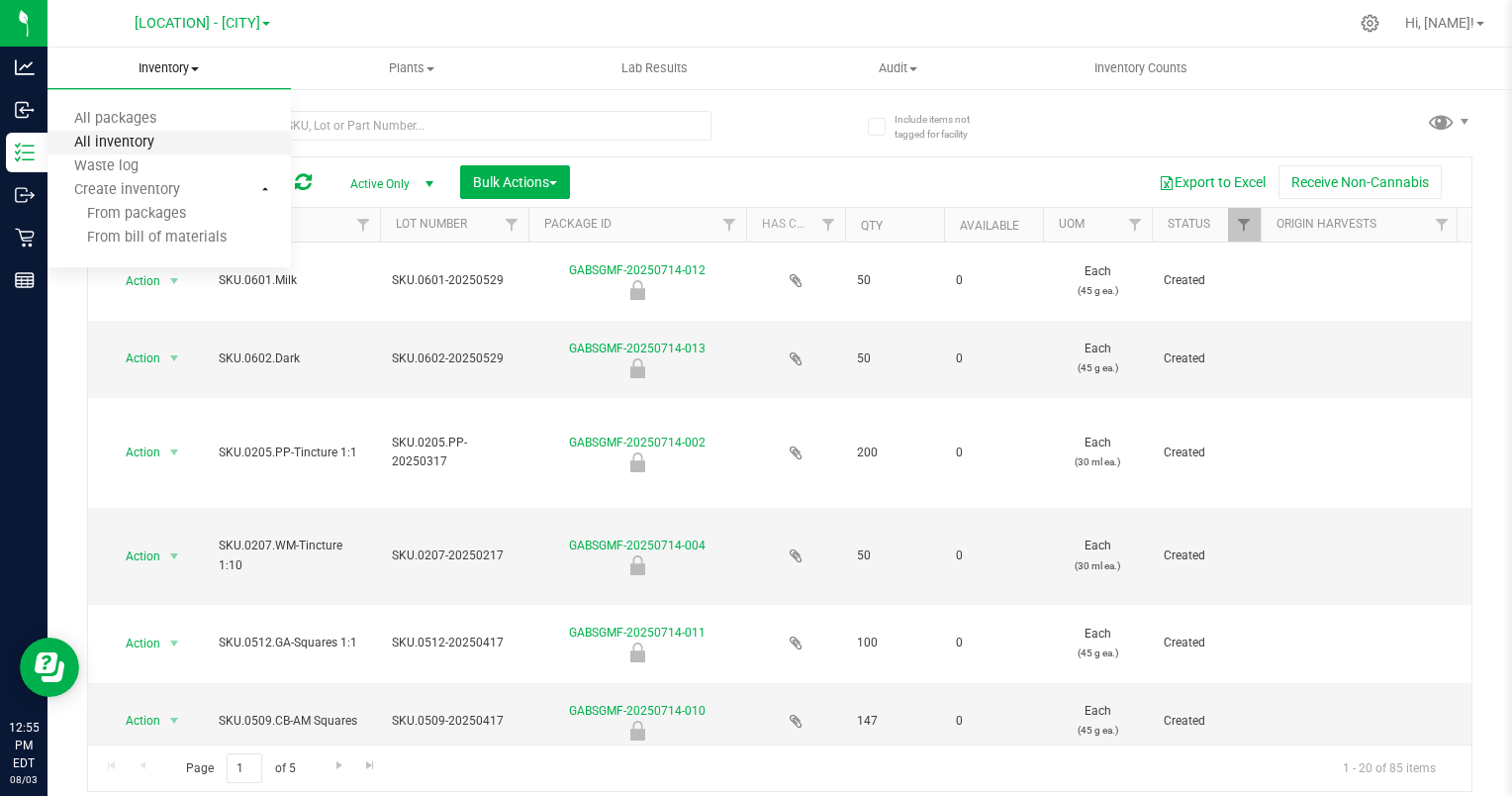 click on "All inventory" at bounding box center (114, 143) 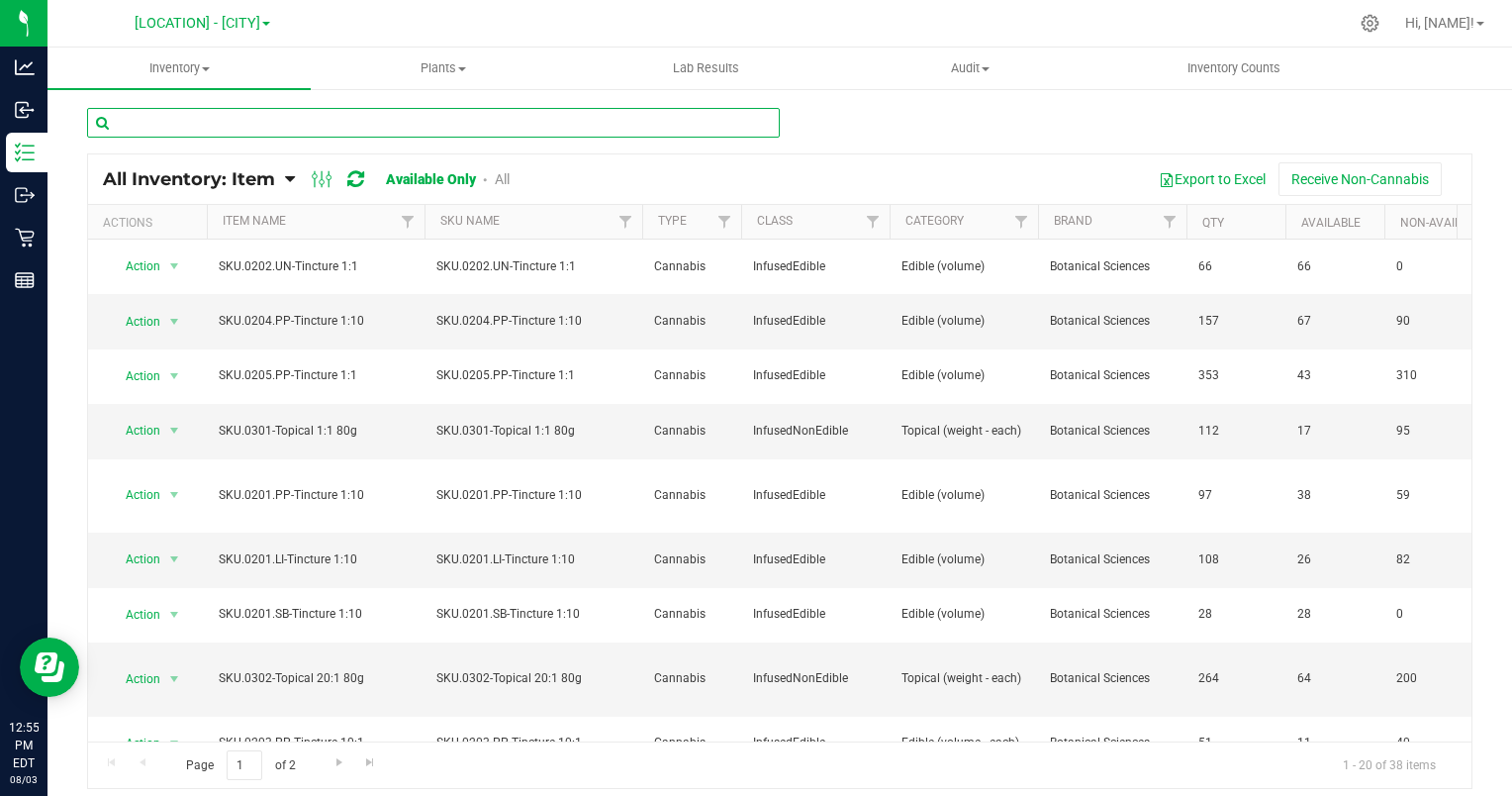 click at bounding box center [433, 123] 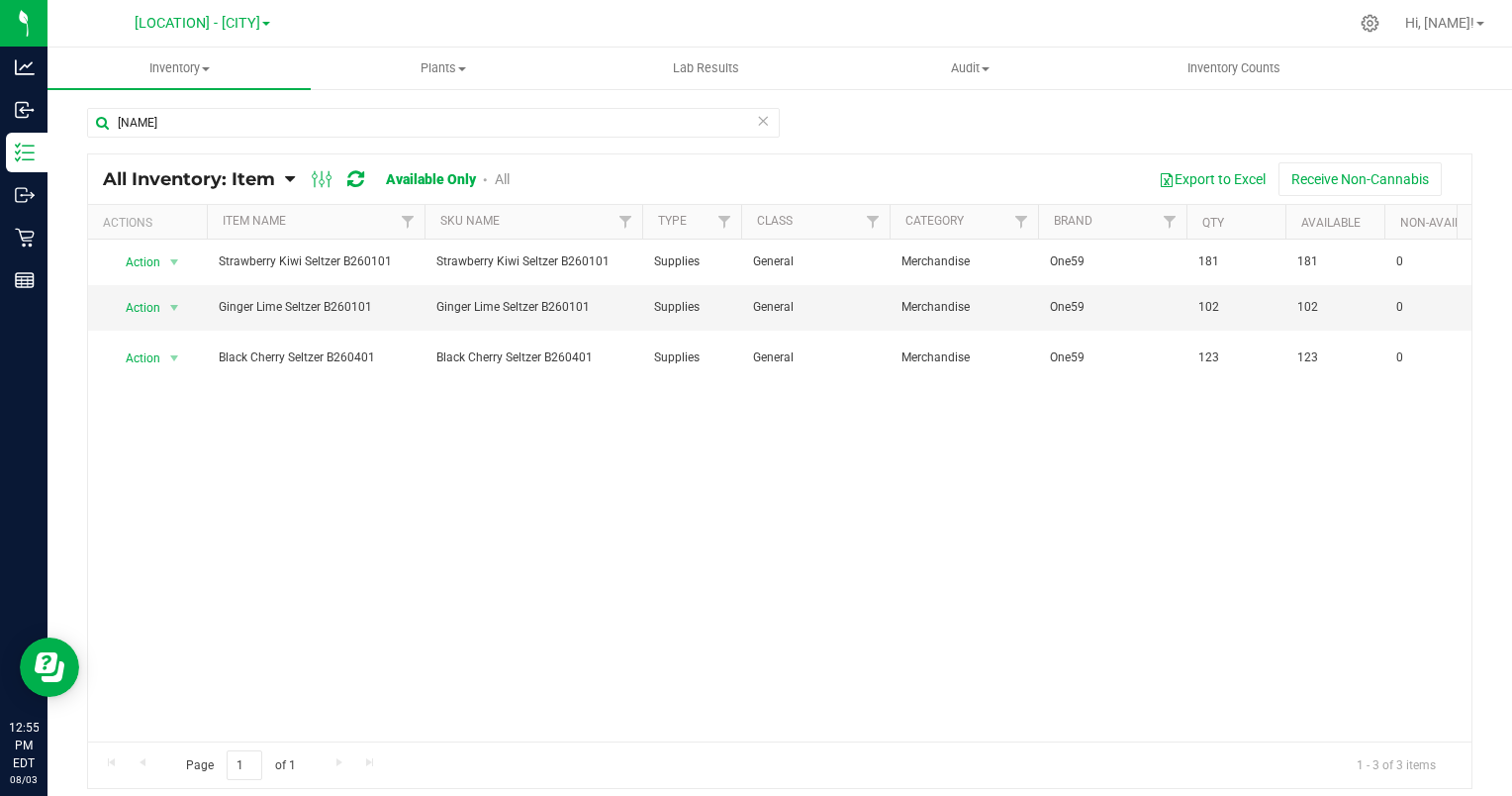 click on "selt
All Inventory: Item
Item Summary
Item (default)
Item by Strain
Item by Location" at bounding box center [780, 396] 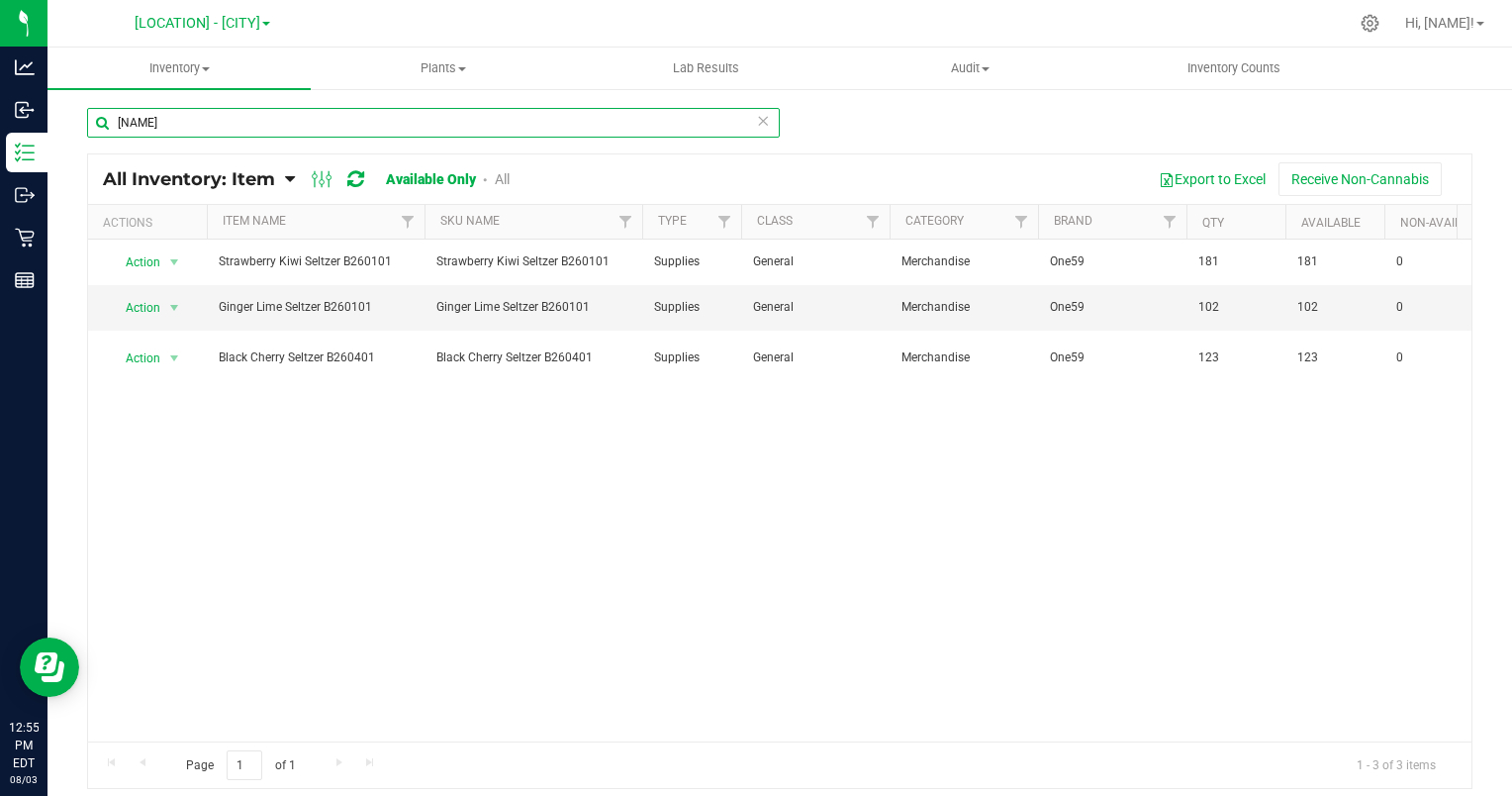 drag, startPoint x: 142, startPoint y: 118, endPoint x: 87, endPoint y: 120, distance: 55.03635 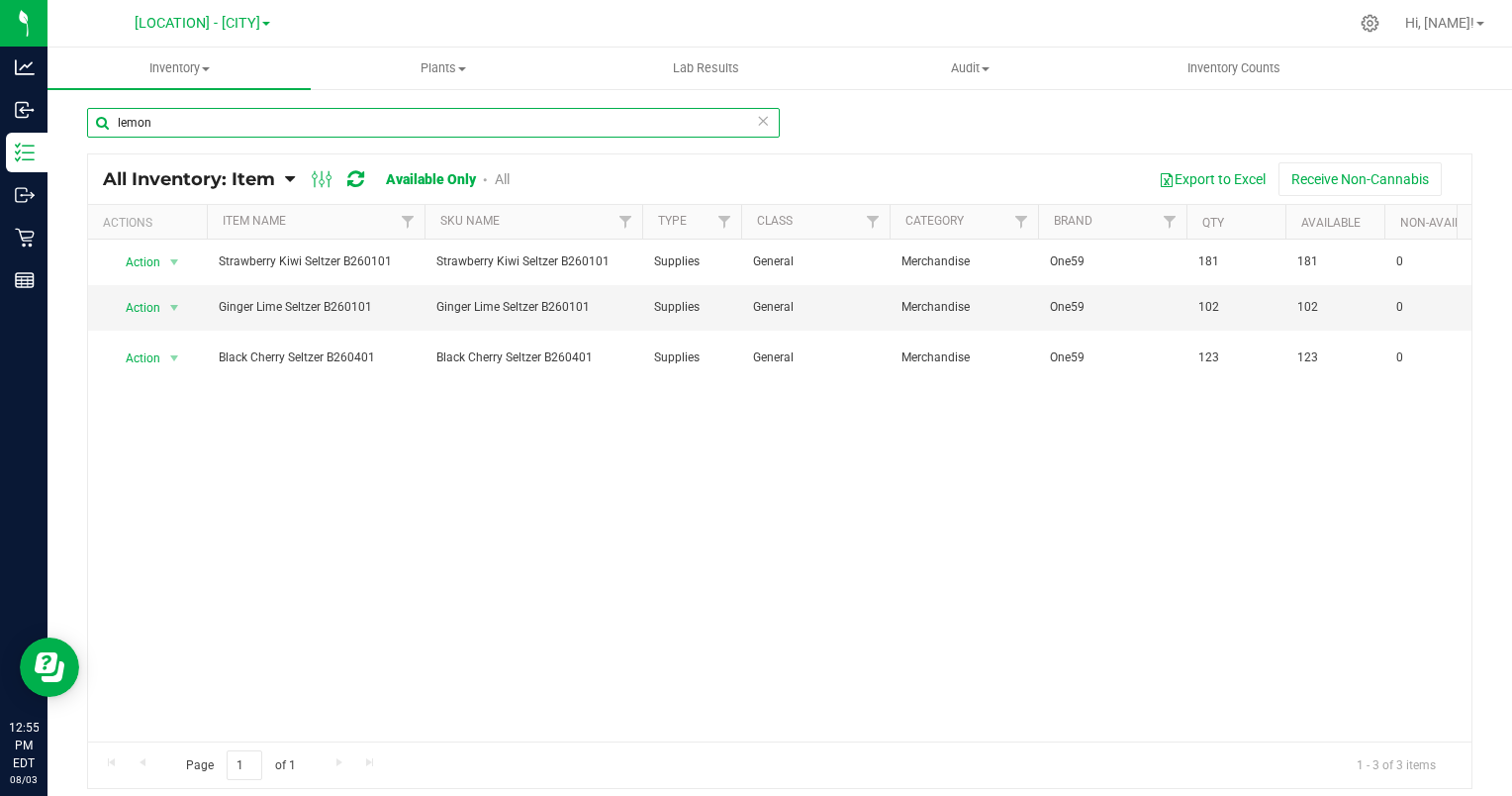 type on "lemon" 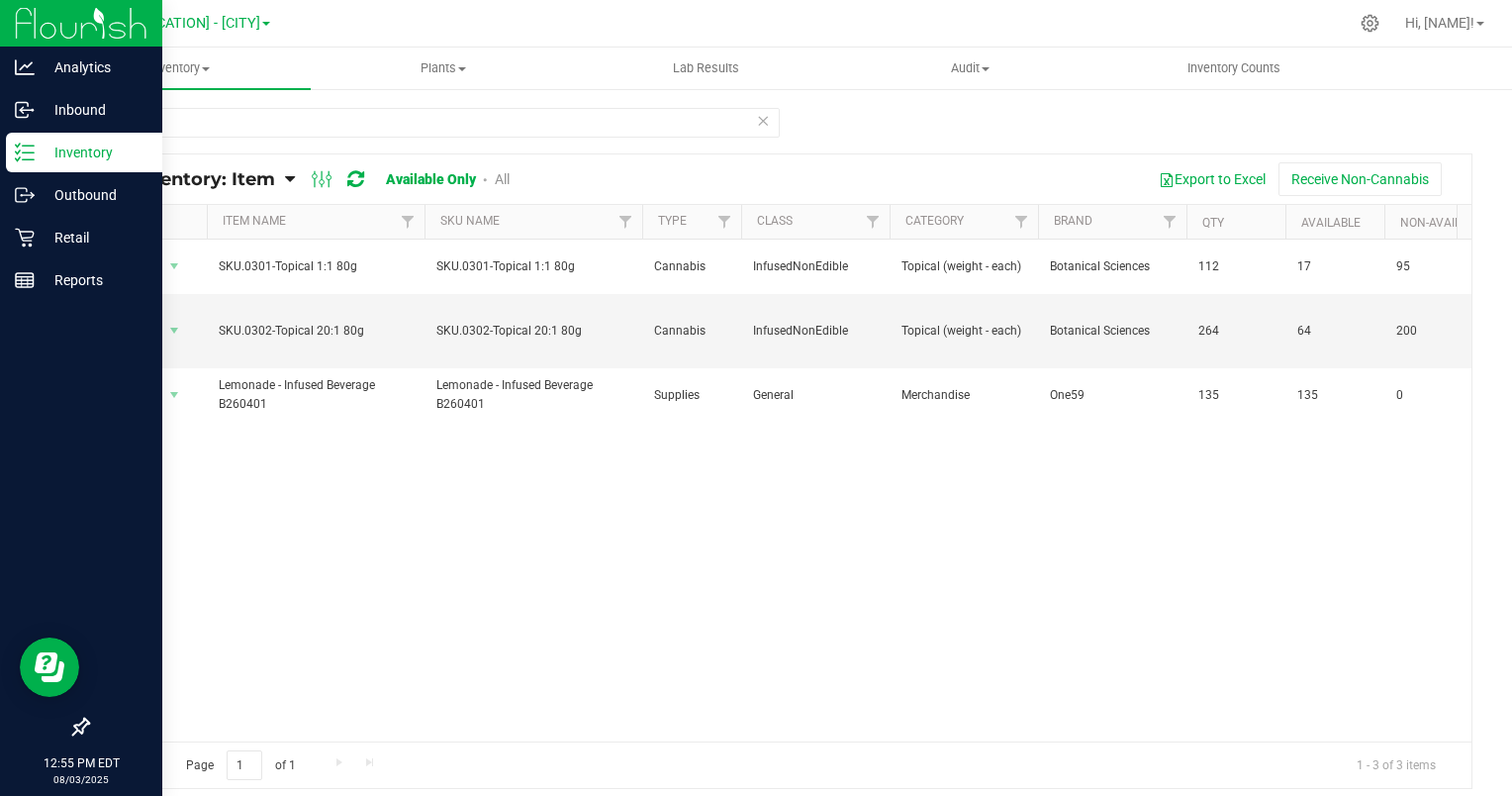 click at bounding box center [81, 23] 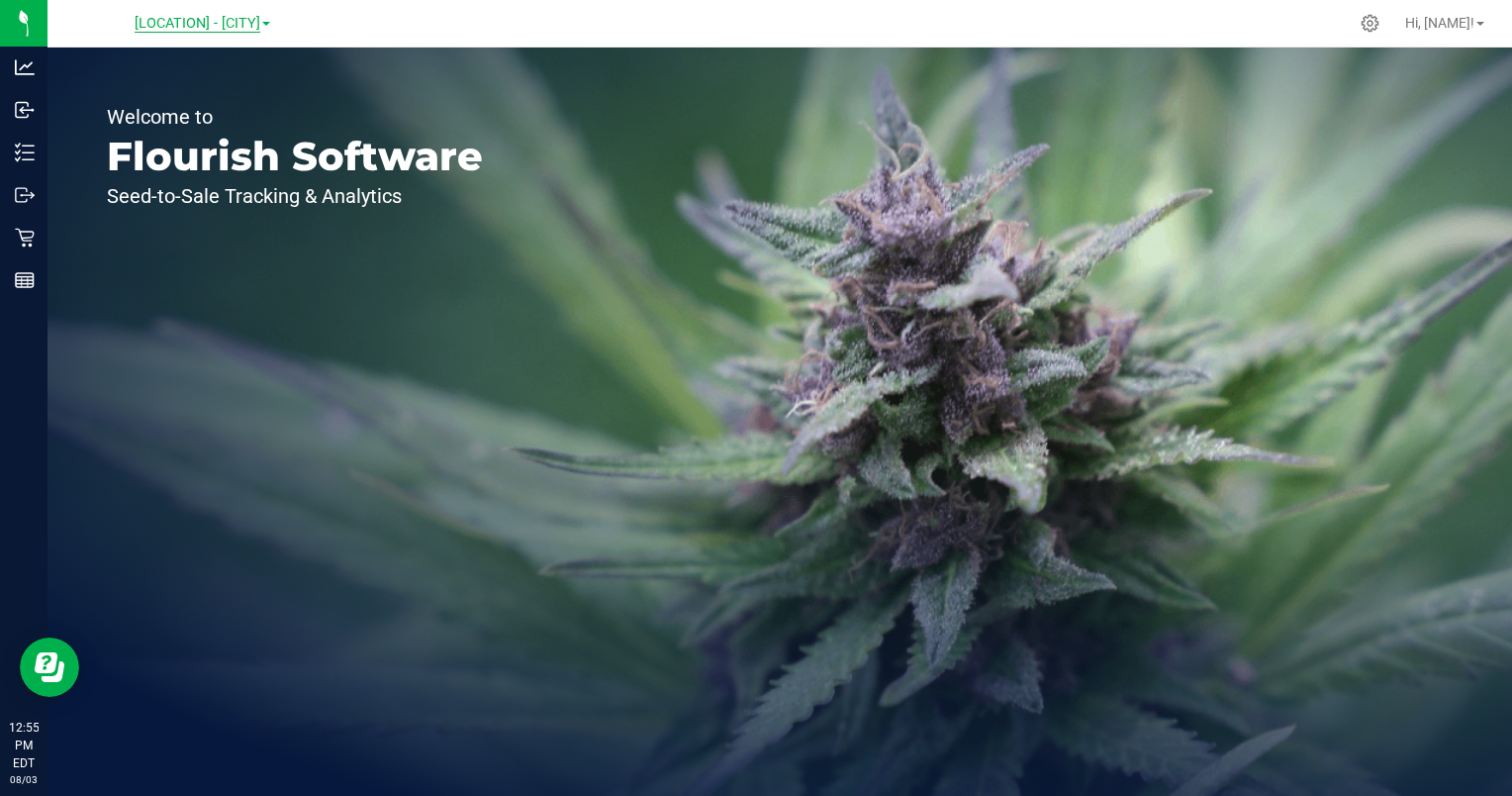click on "GA2 - Stockbridge" at bounding box center [197, 24] 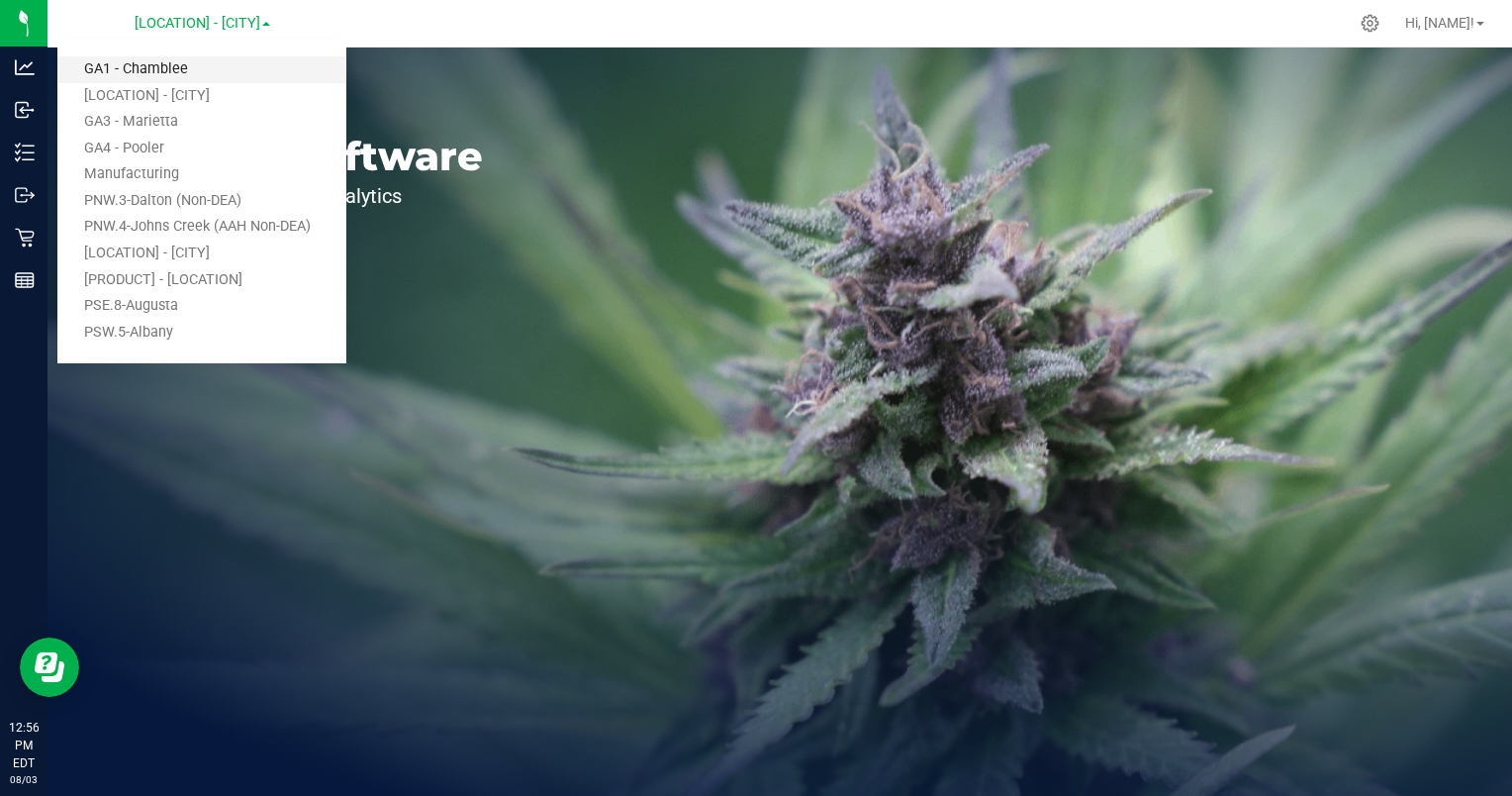 click on "GA1 - Chamblee" at bounding box center (202, 69) 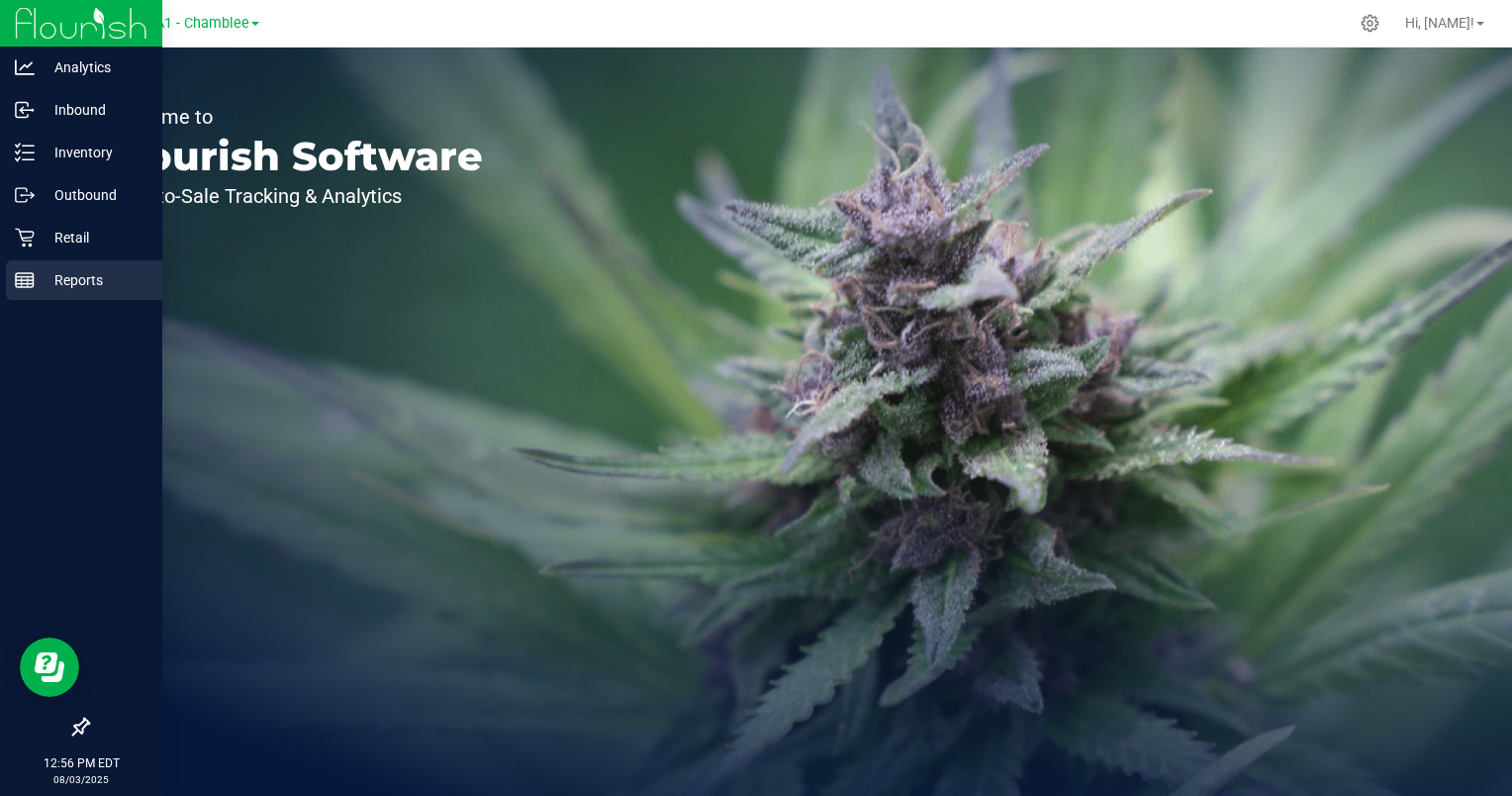 click on "Reports" at bounding box center (94, 280) 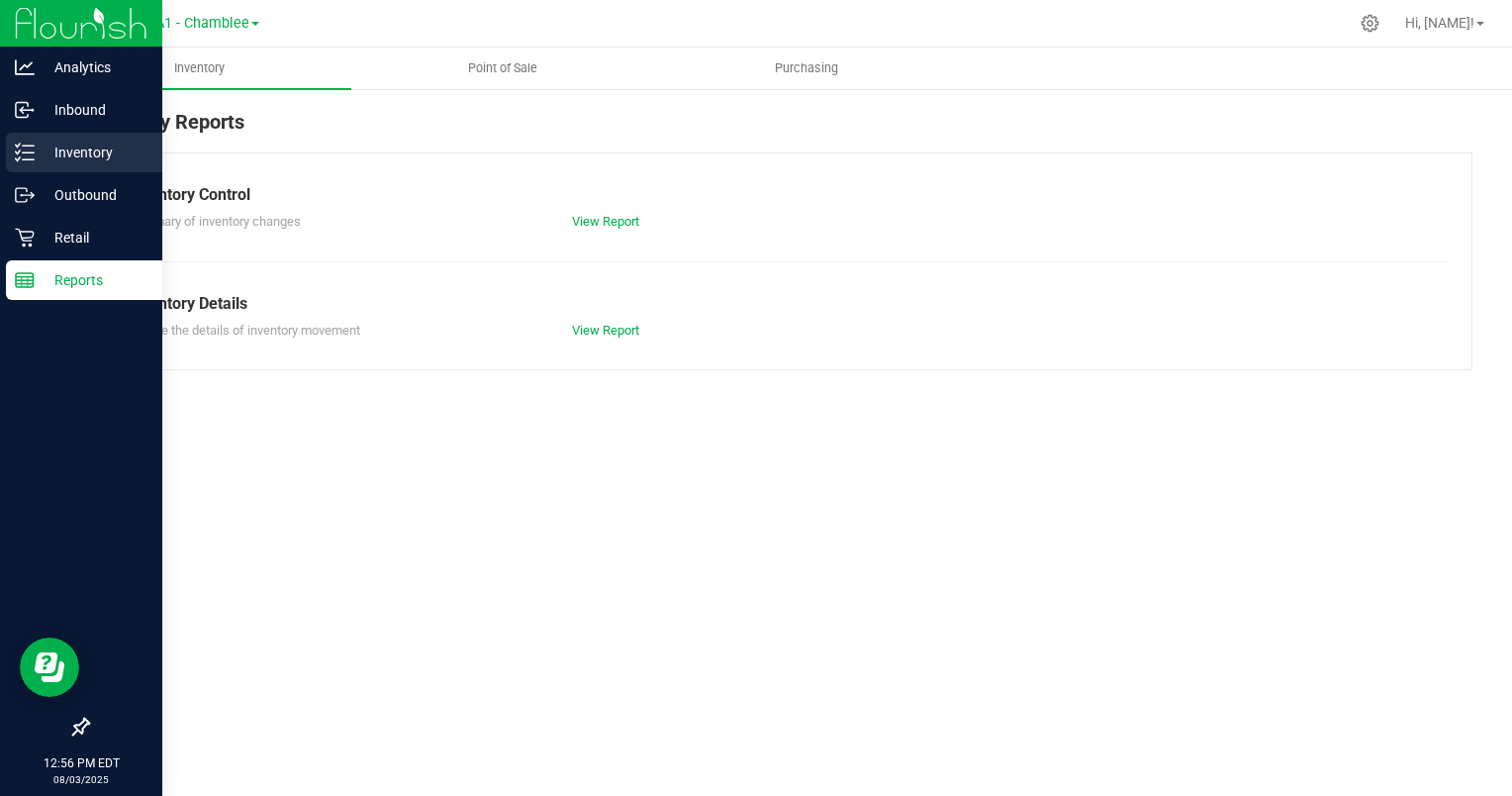 click on "Inventory" at bounding box center [94, 152] 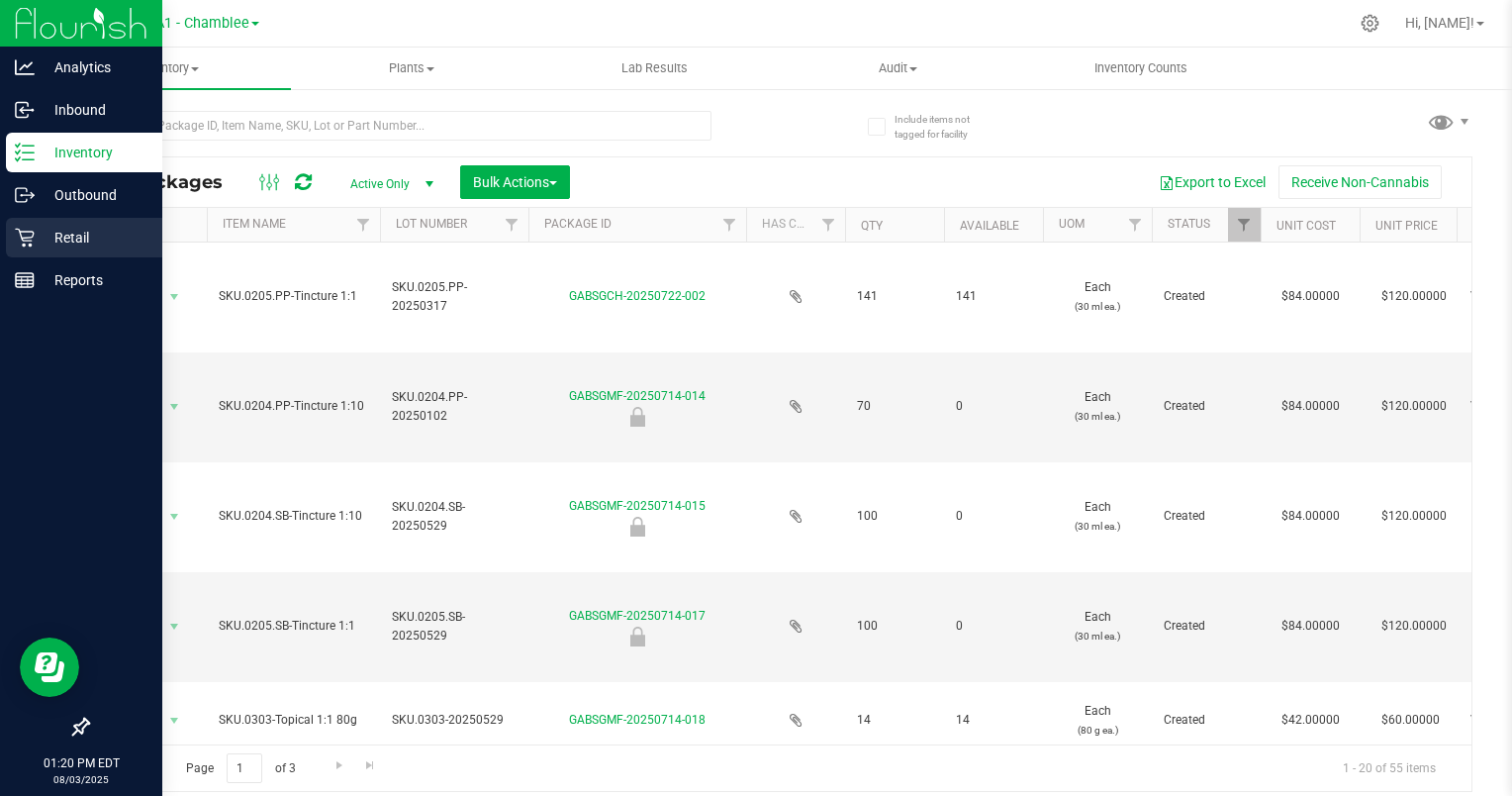 click on "Retail" at bounding box center (94, 238) 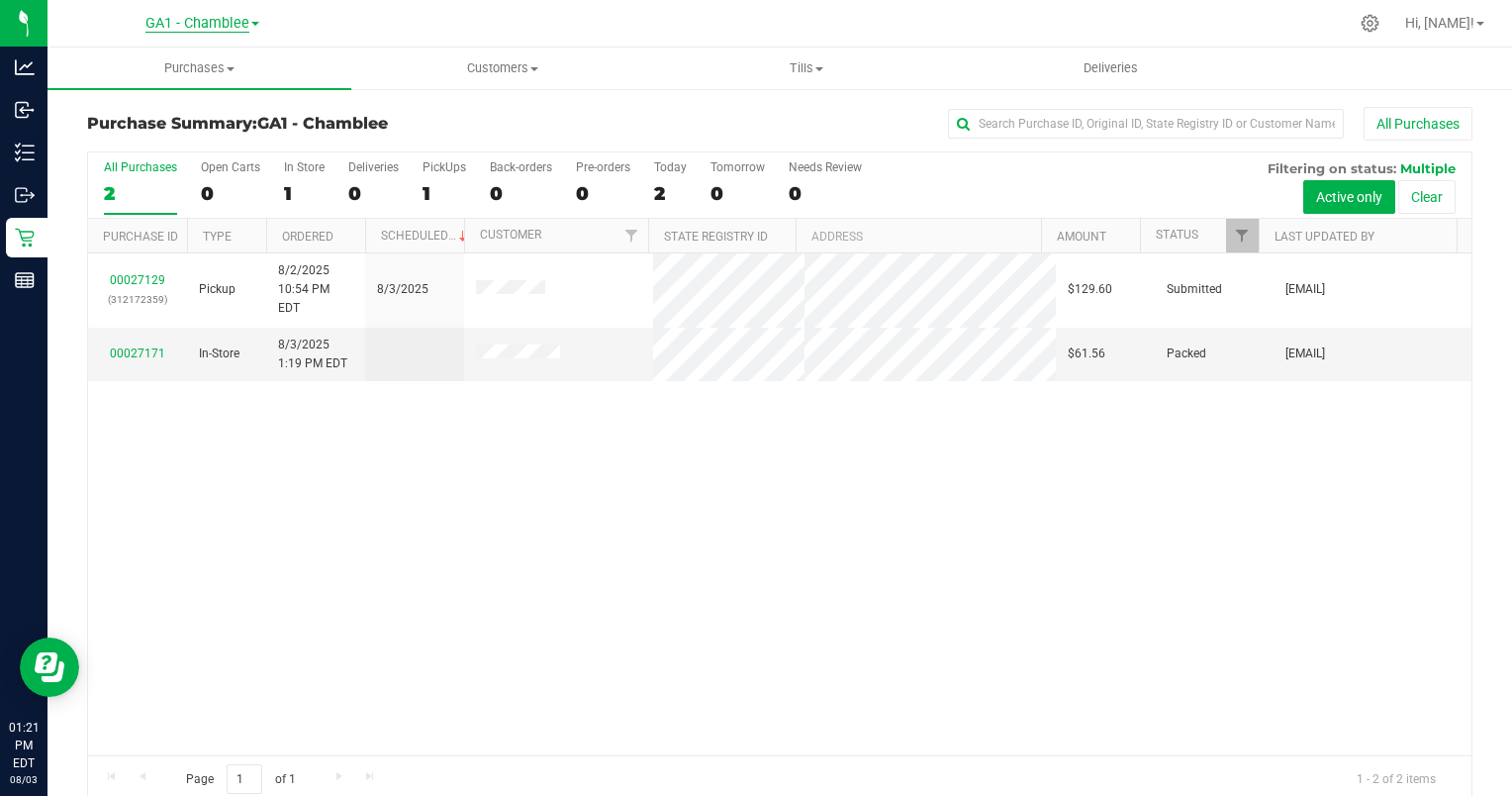 click on "GA1 - Chamblee" at bounding box center (197, 24) 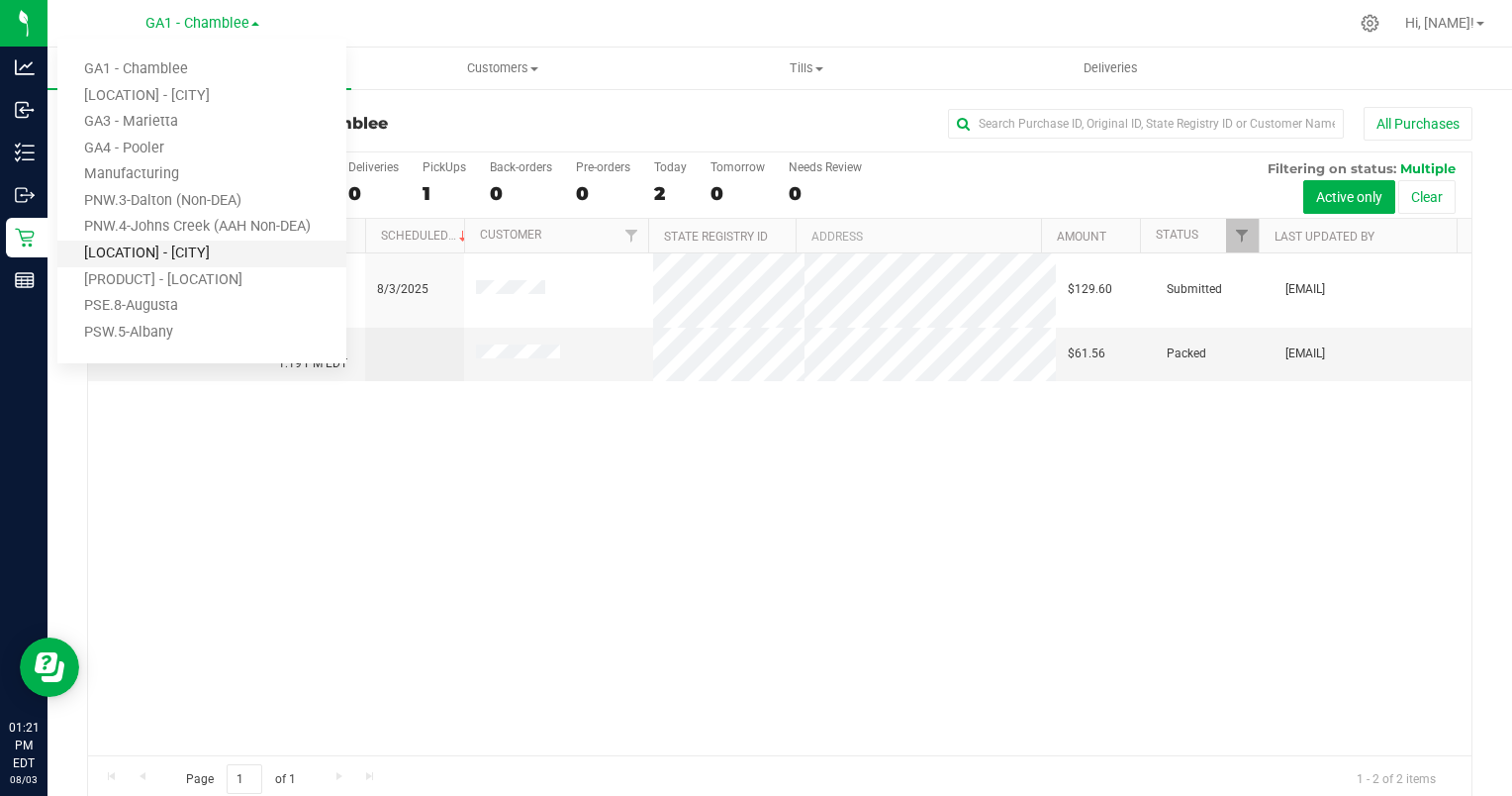 click on "PNW.7-Atlanta (HGA Non-DEA)" at bounding box center (202, 253) 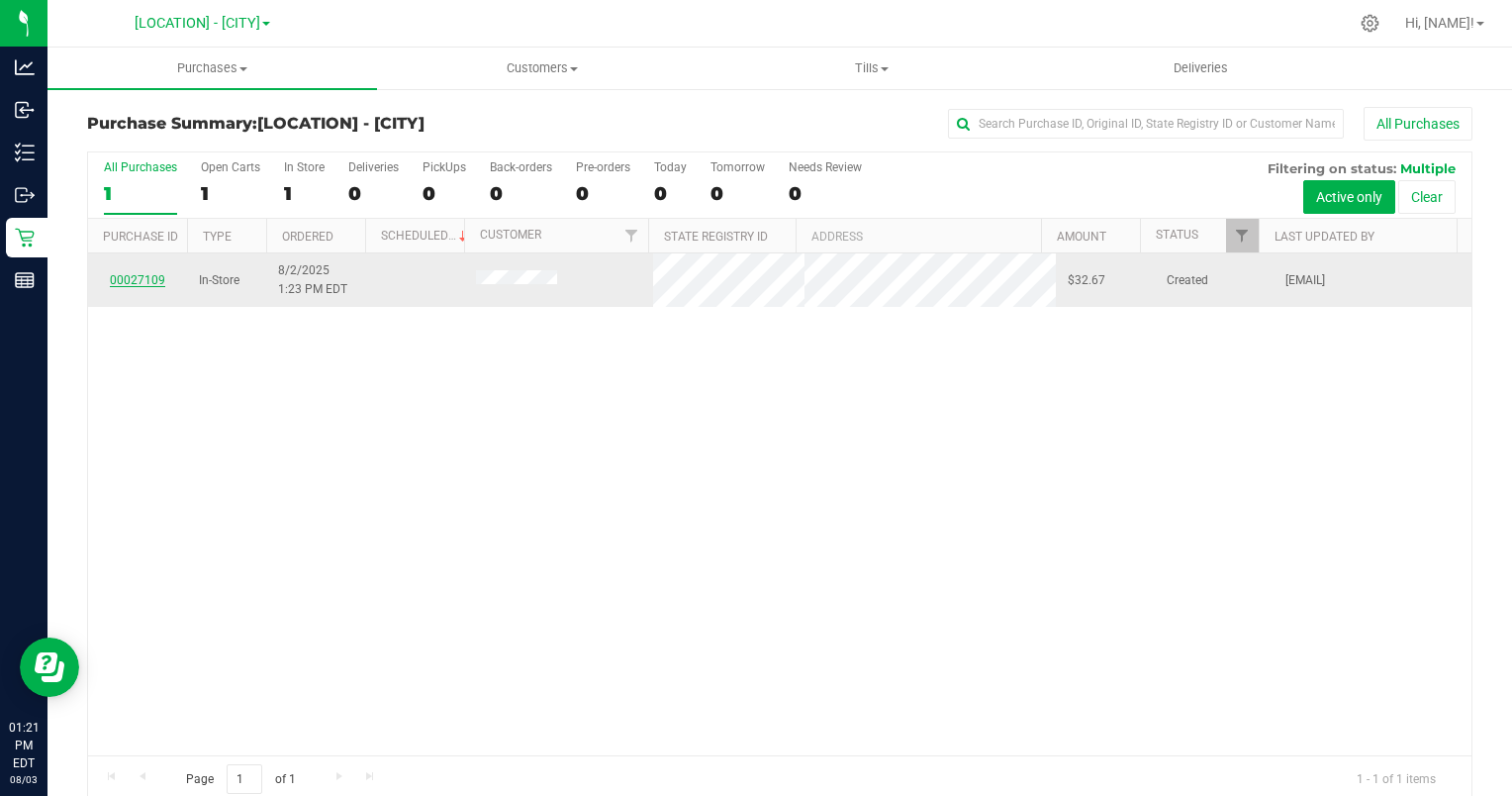 click on "00027109" at bounding box center (138, 280) 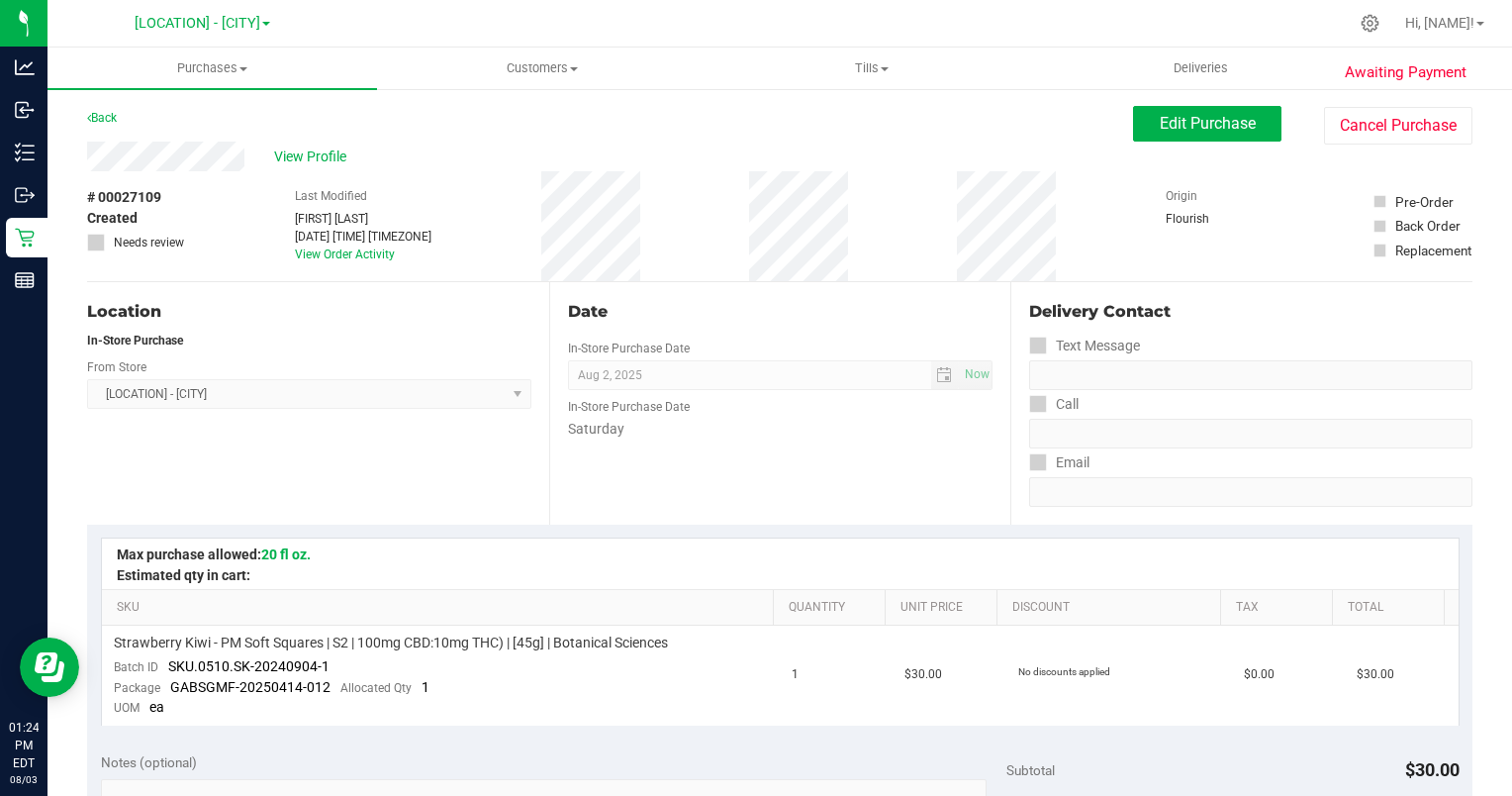 scroll, scrollTop: 0, scrollLeft: 0, axis: both 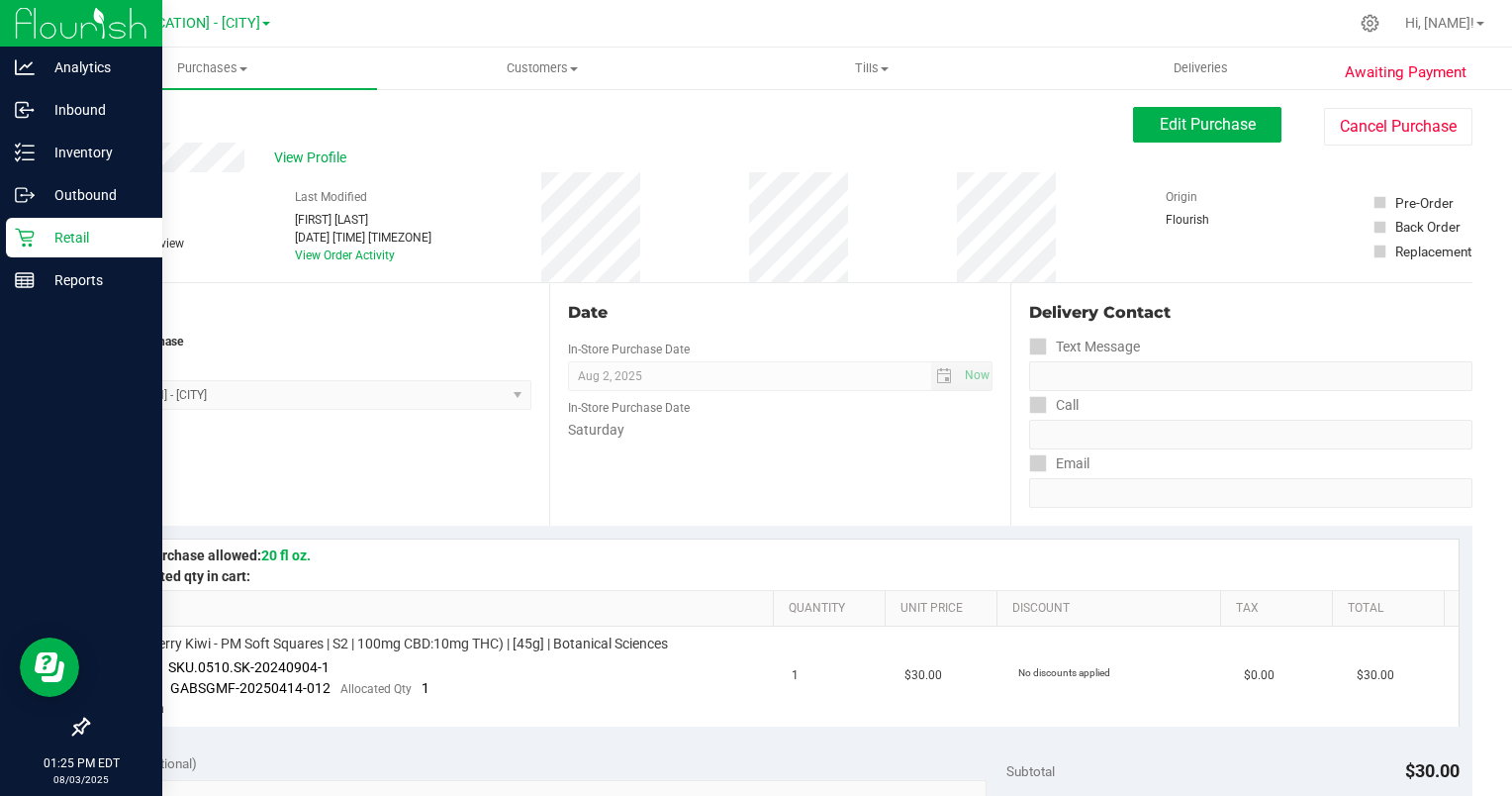 click at bounding box center [81, 23] 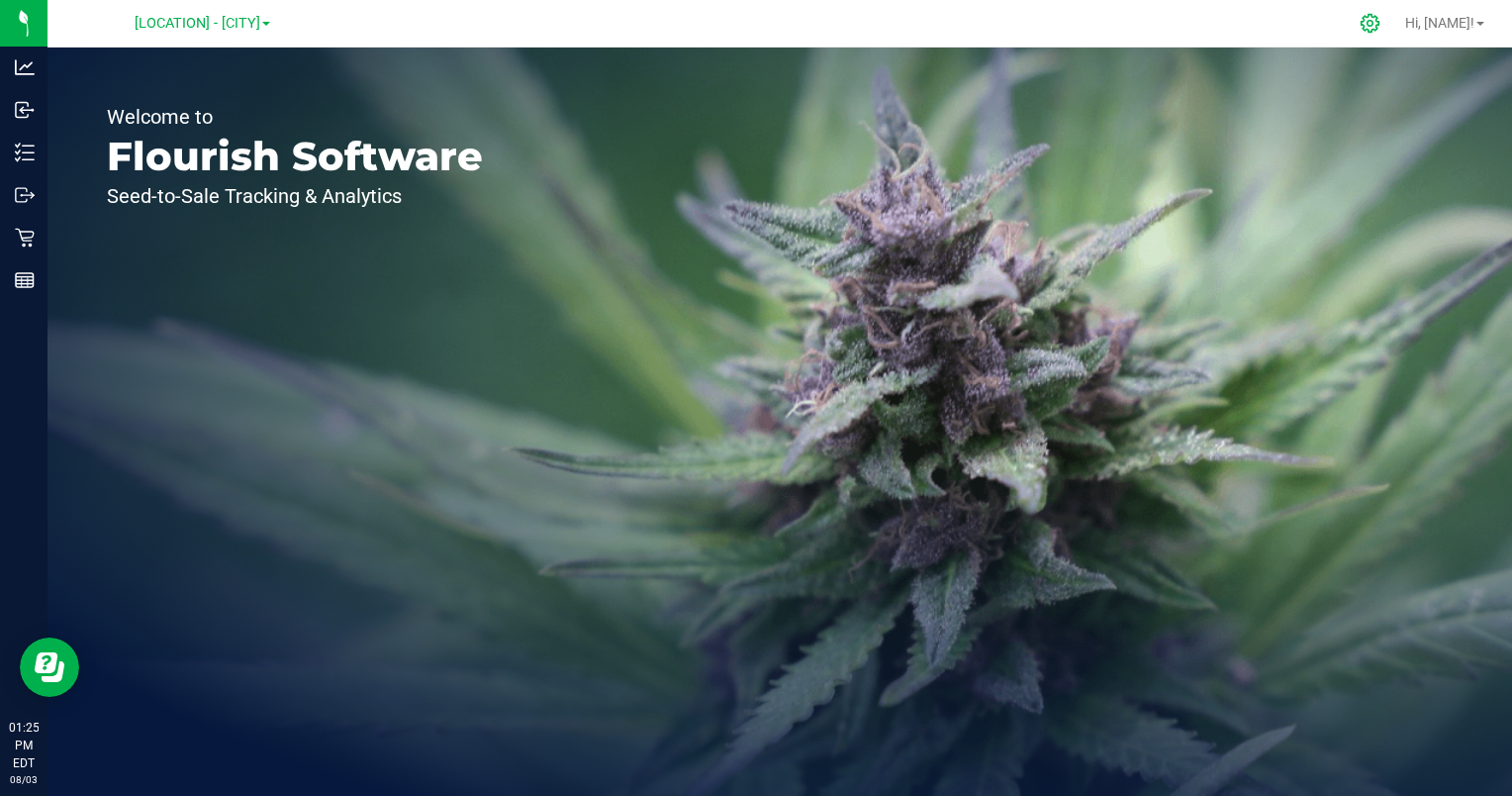 click 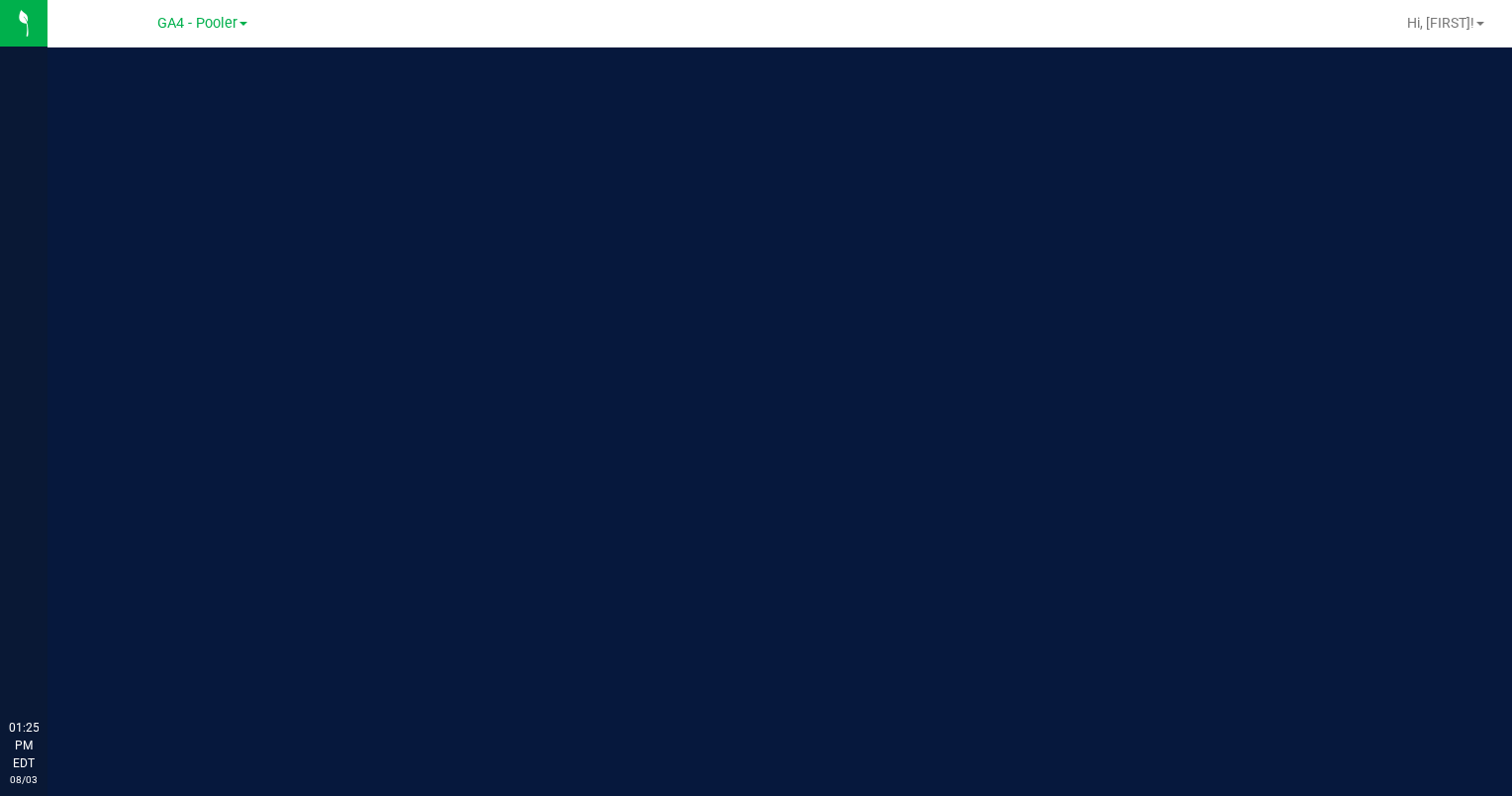 scroll, scrollTop: 0, scrollLeft: 0, axis: both 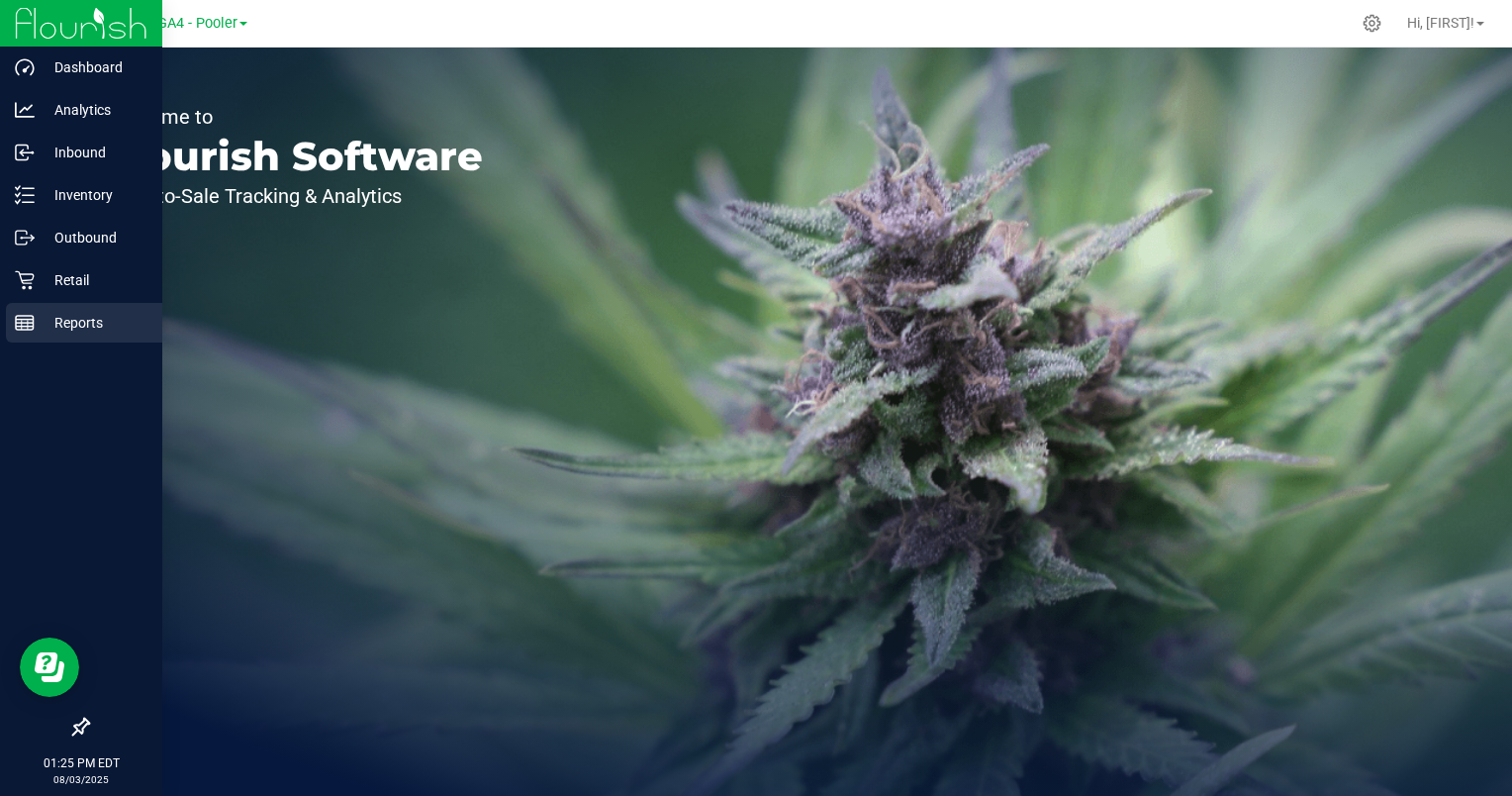 click on "Reports" at bounding box center [94, 323] 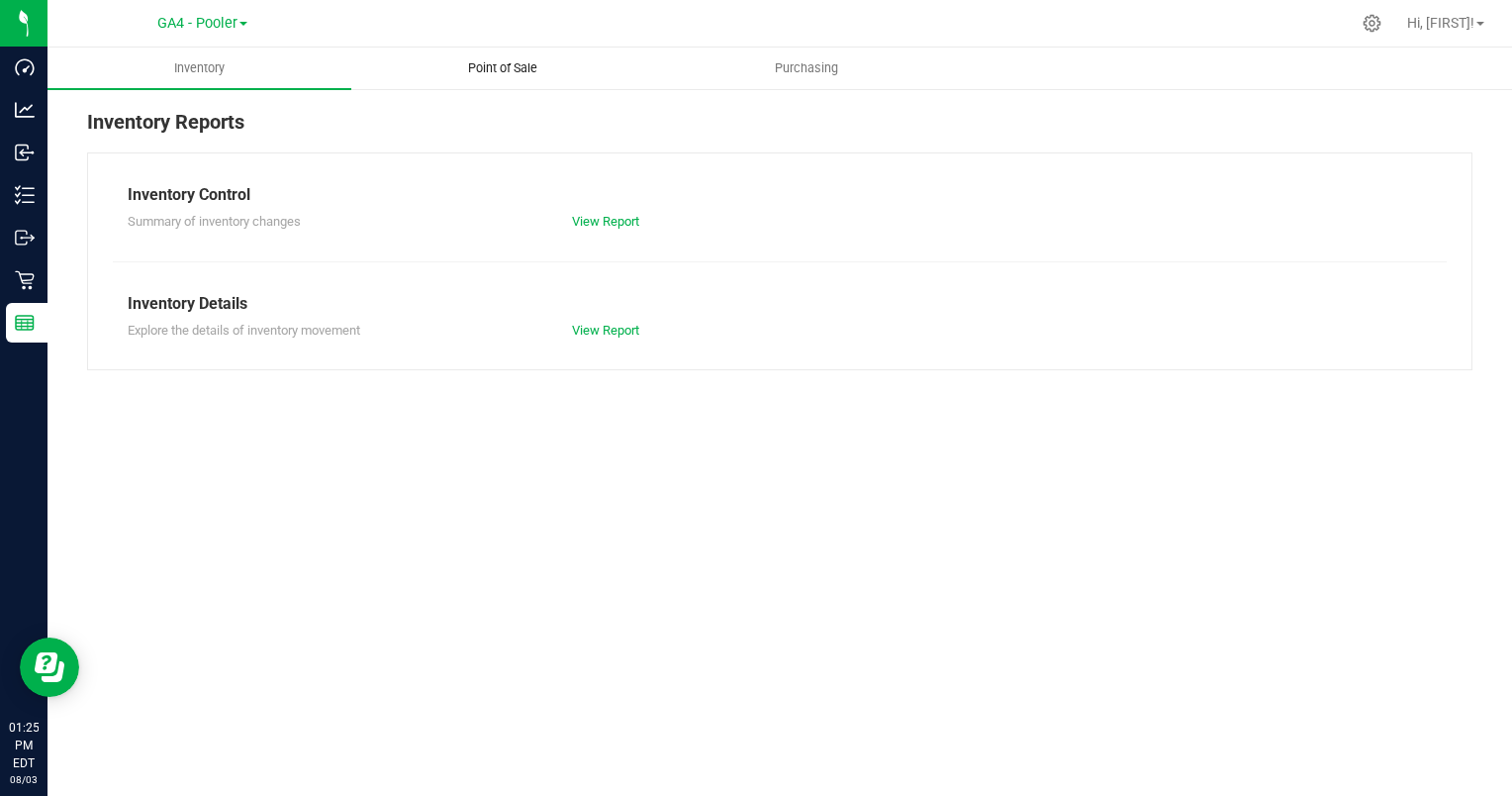 click on "Point of Sale" at bounding box center (503, 68) 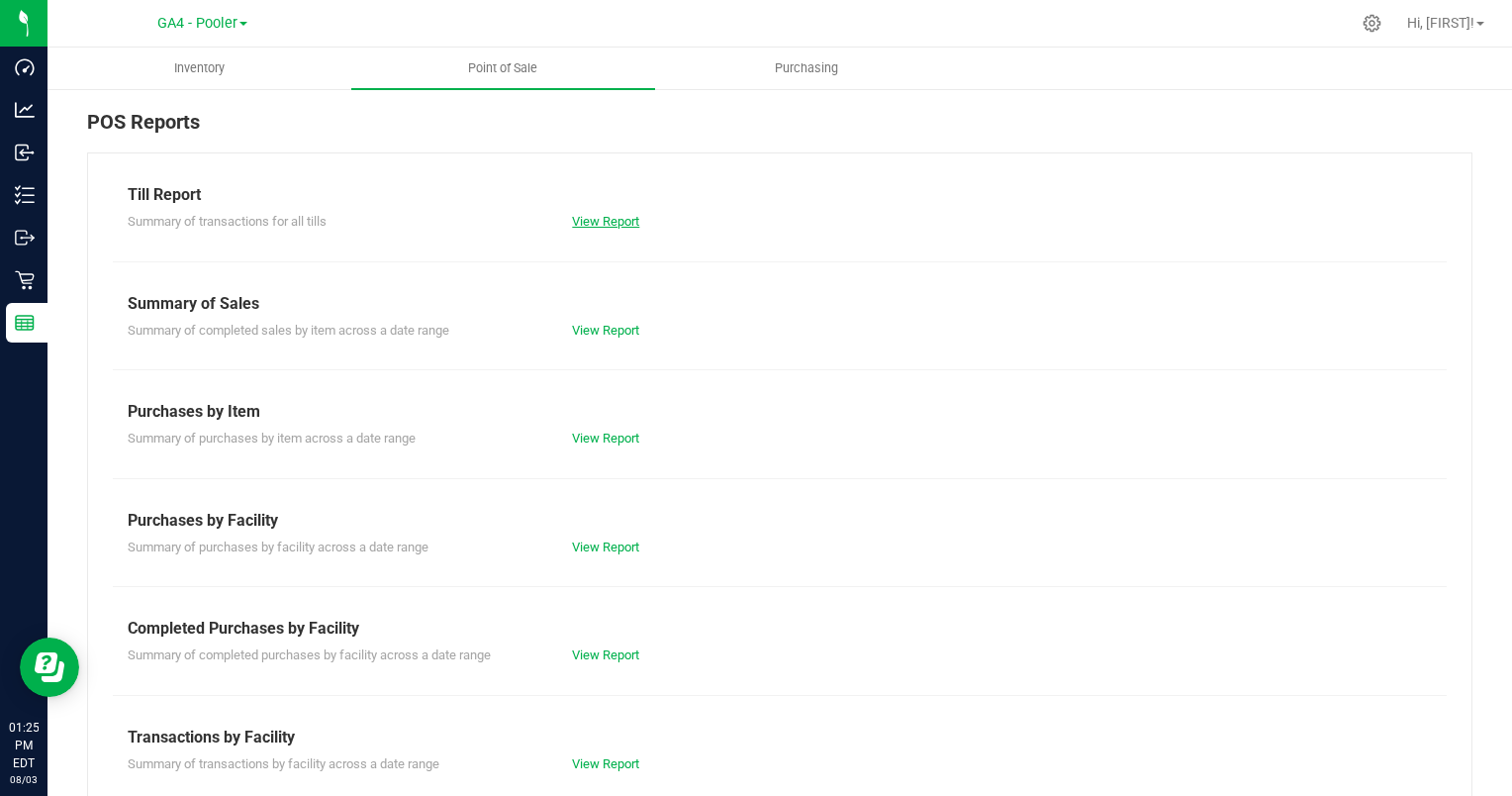 click on "View Report" at bounding box center [606, 221] 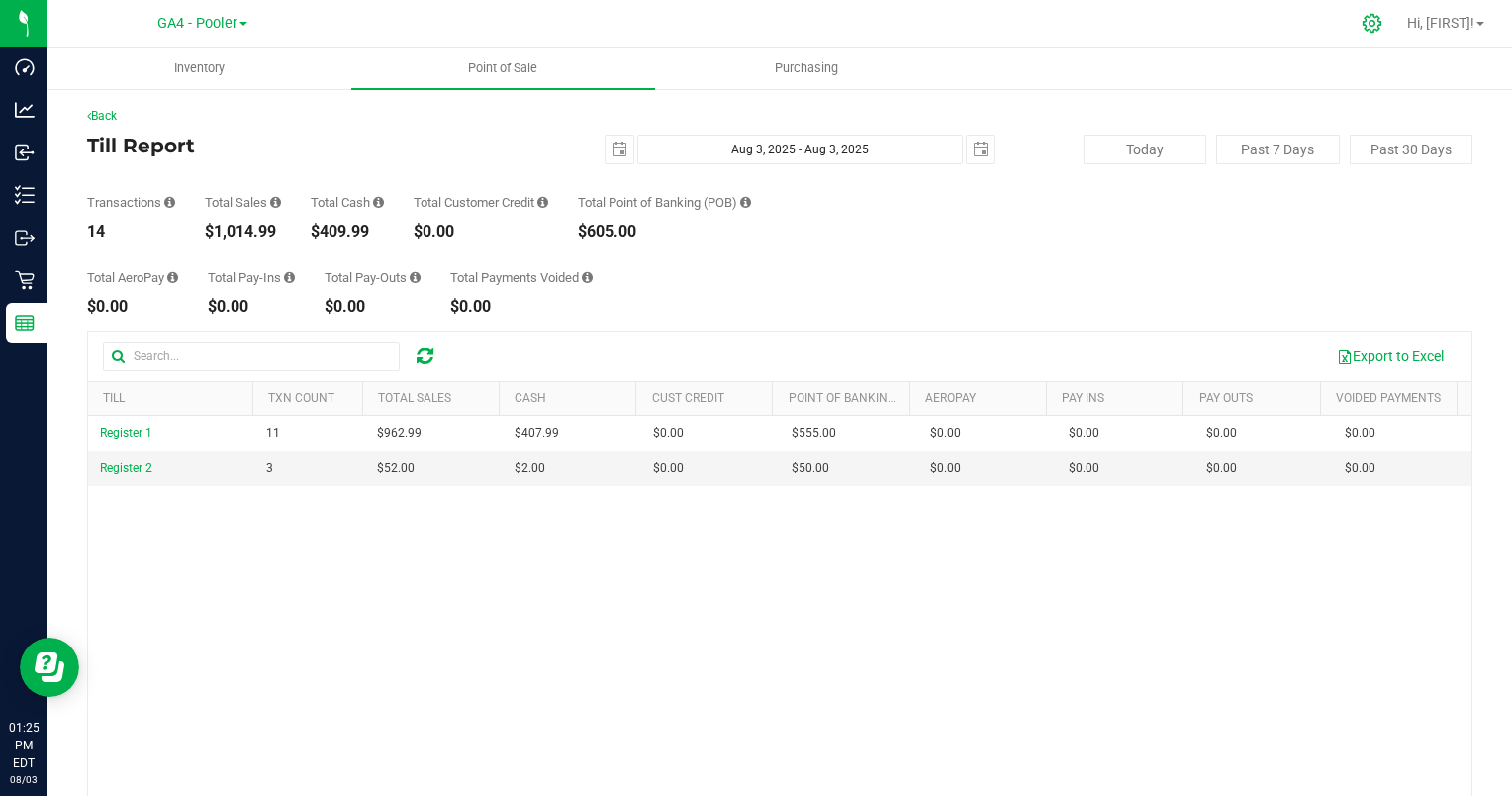 click 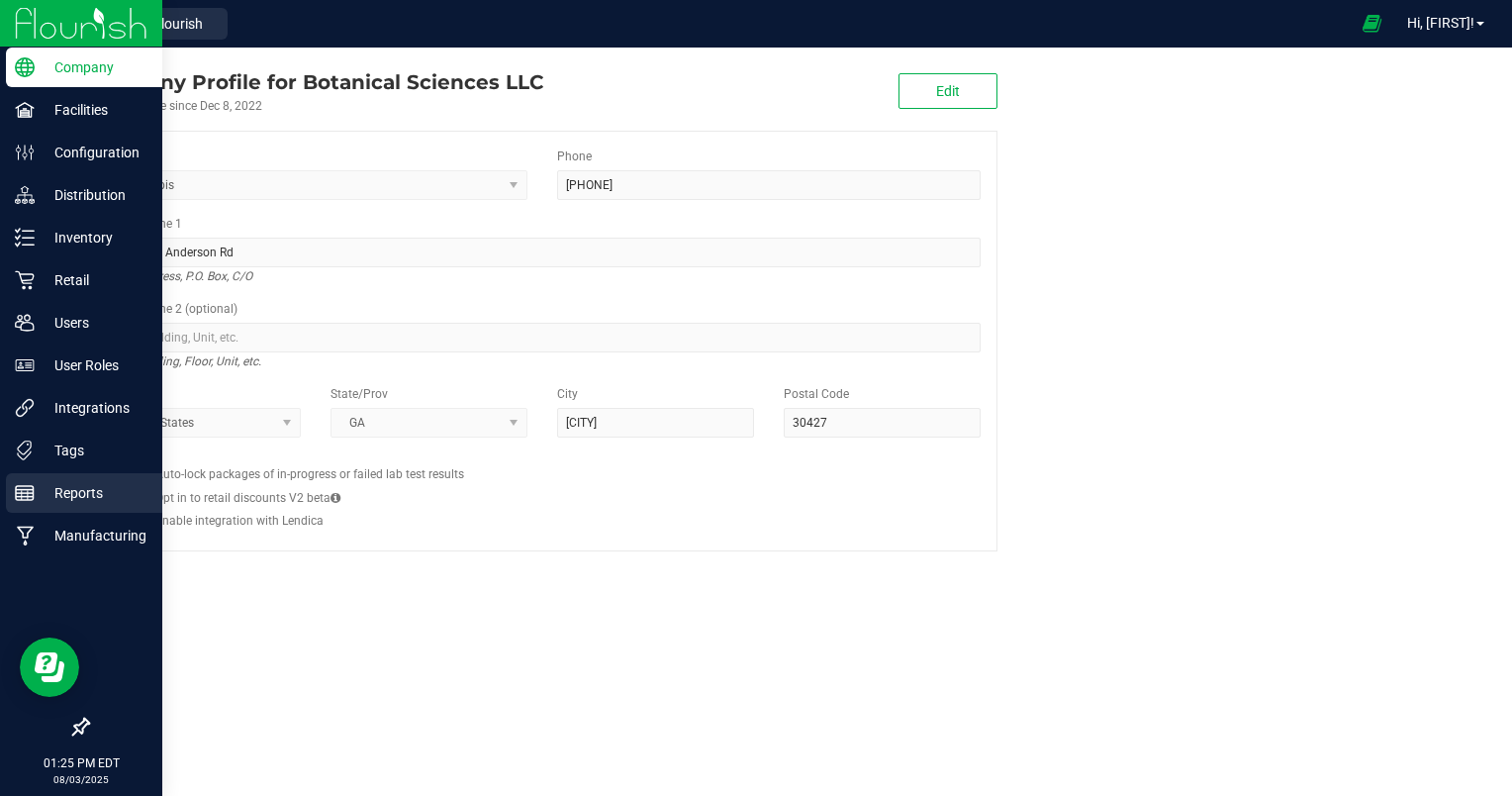 click on "Reports" at bounding box center (94, 493) 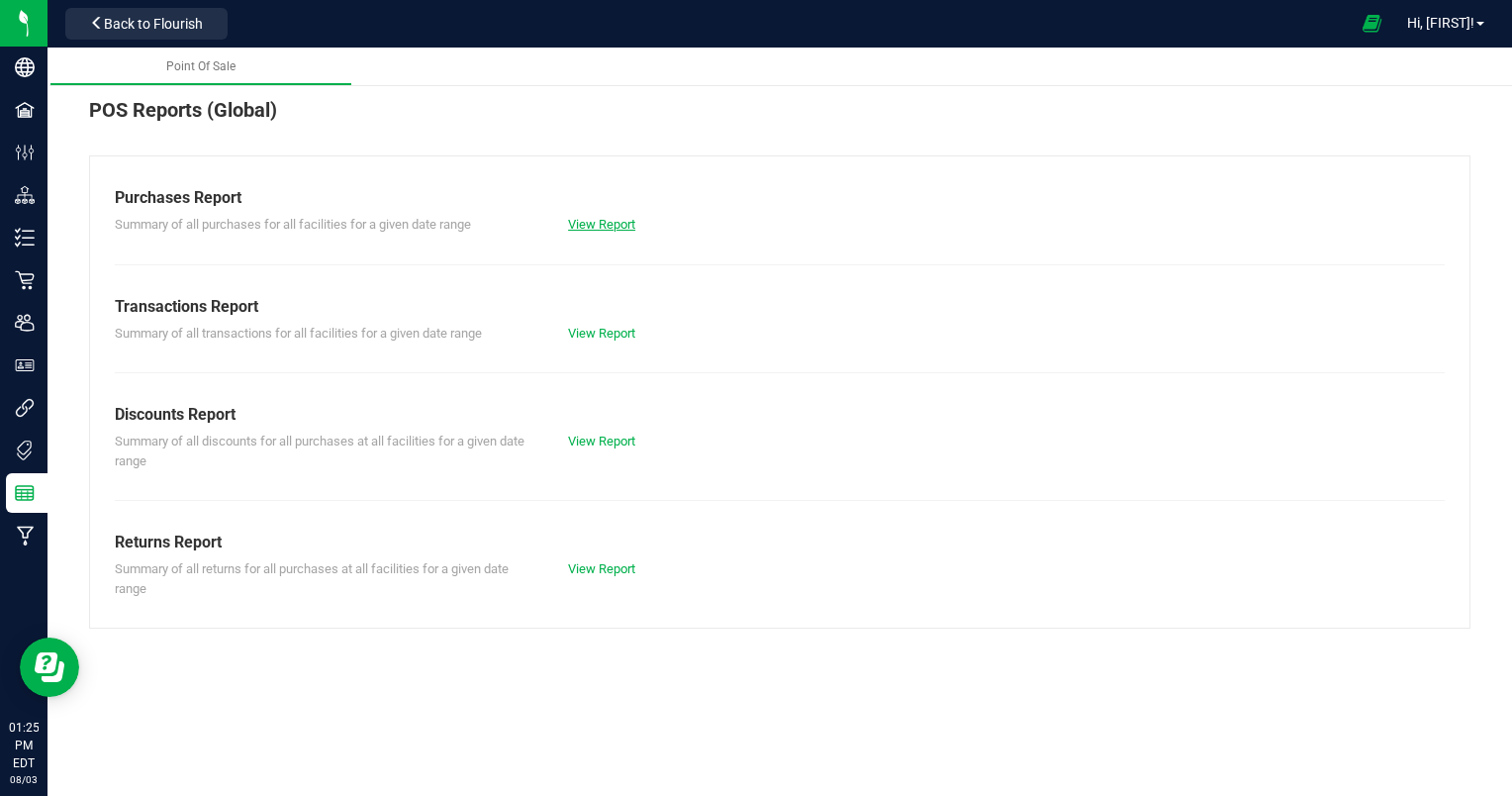 click on "View Report" at bounding box center [602, 224] 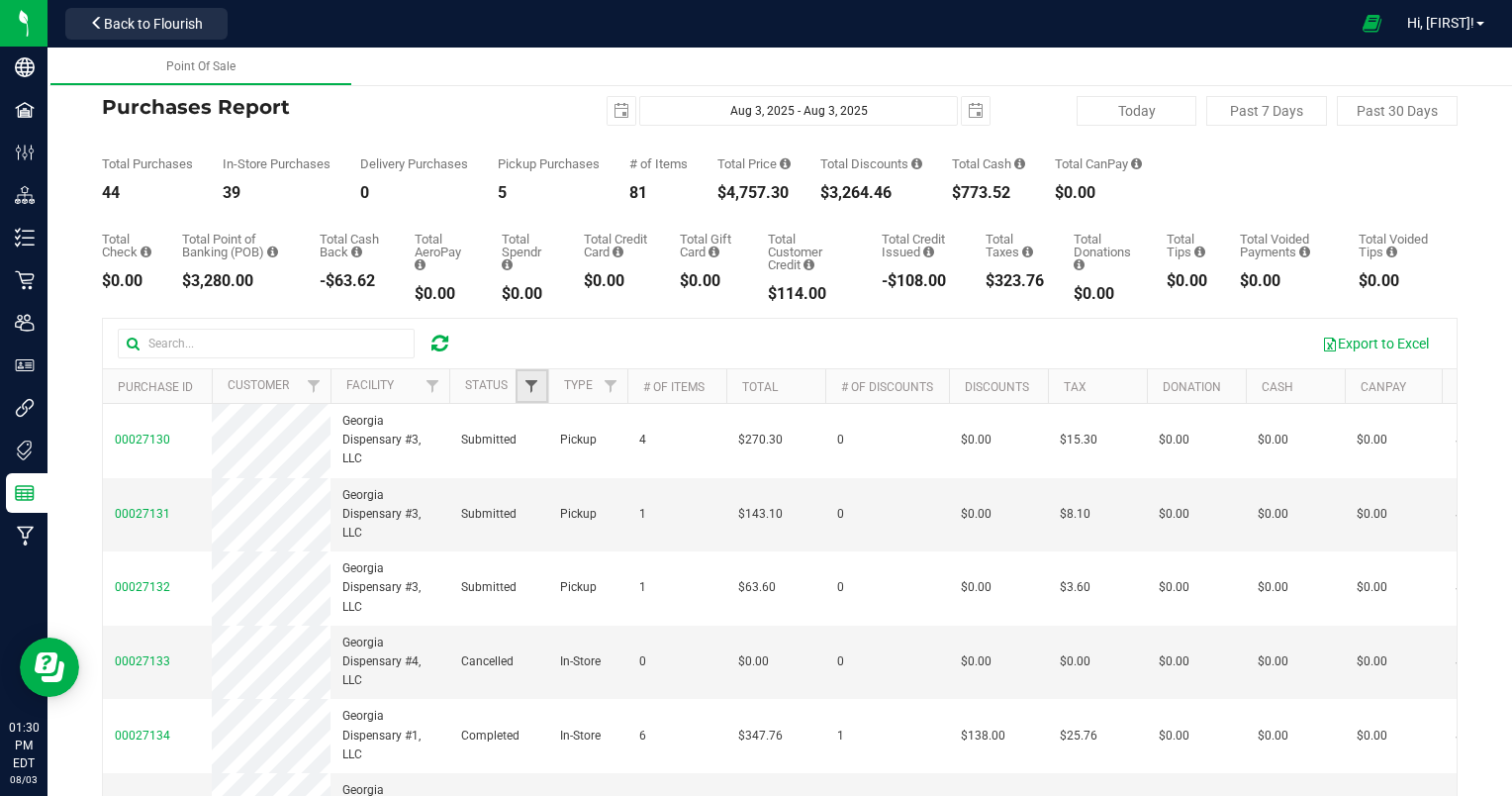 click at bounding box center [531, 386] 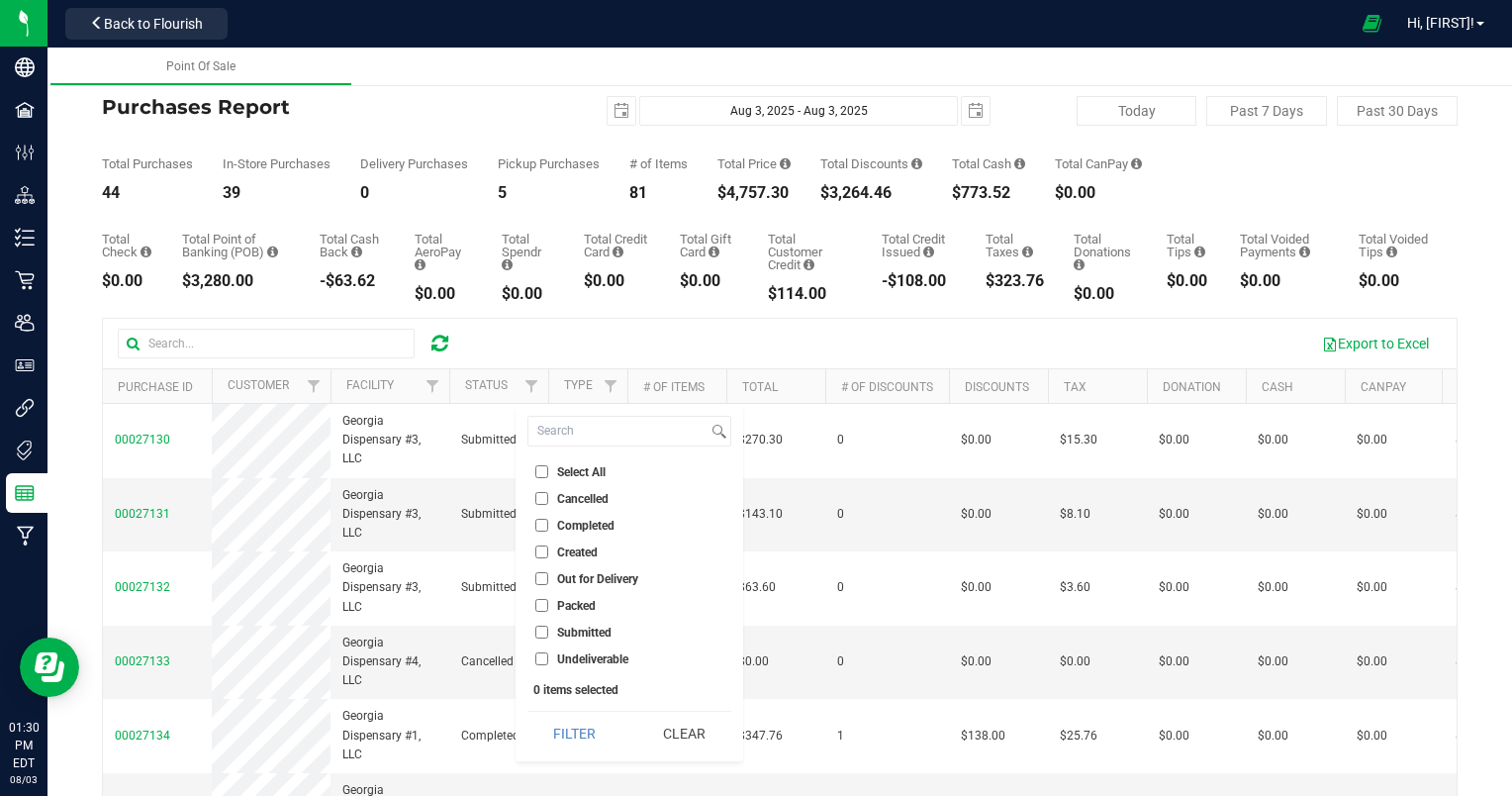 click on "Completed" at bounding box center (541, 525) 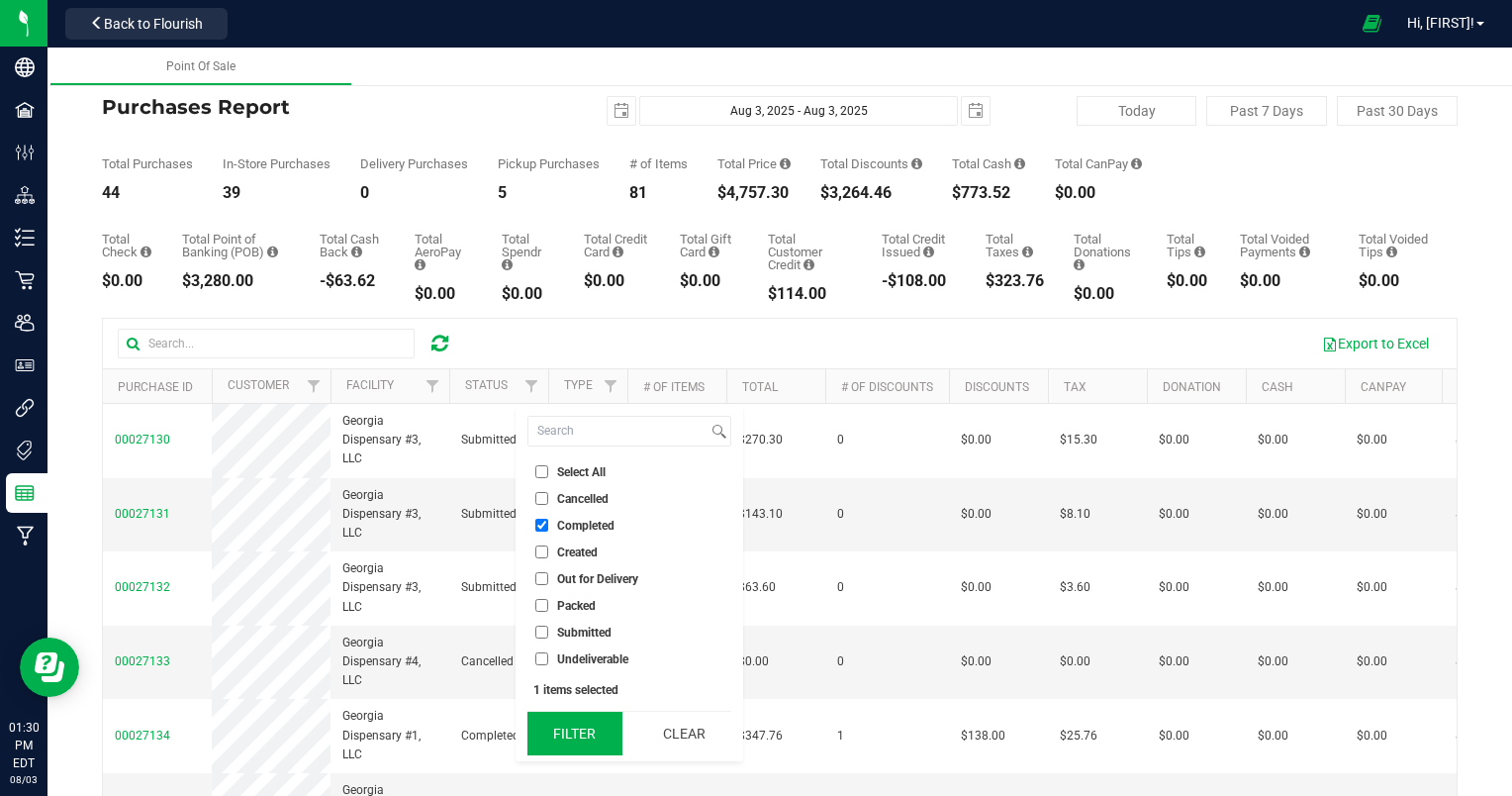 click on "Filter" at bounding box center [575, 734] 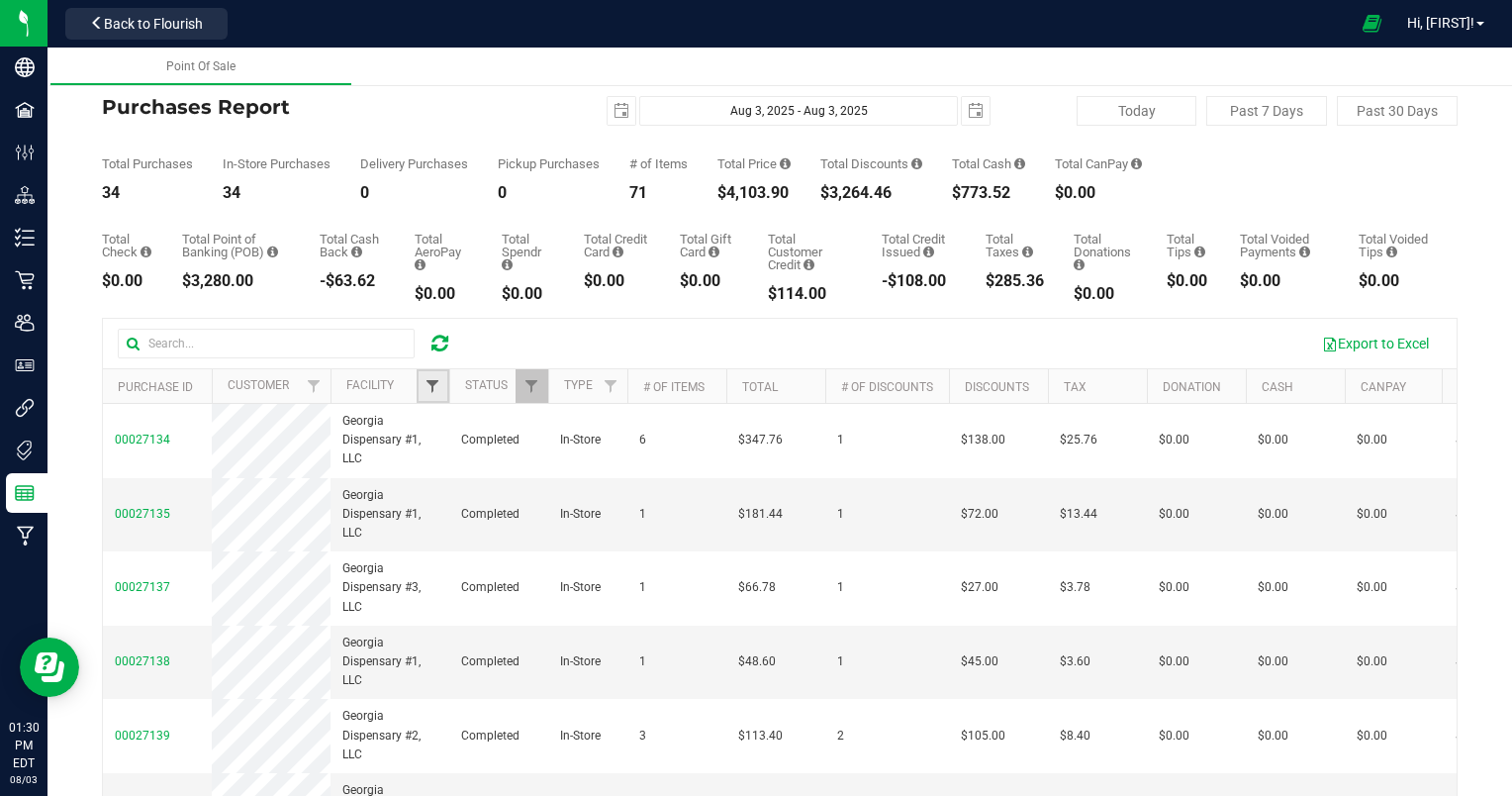 click at bounding box center [432, 386] 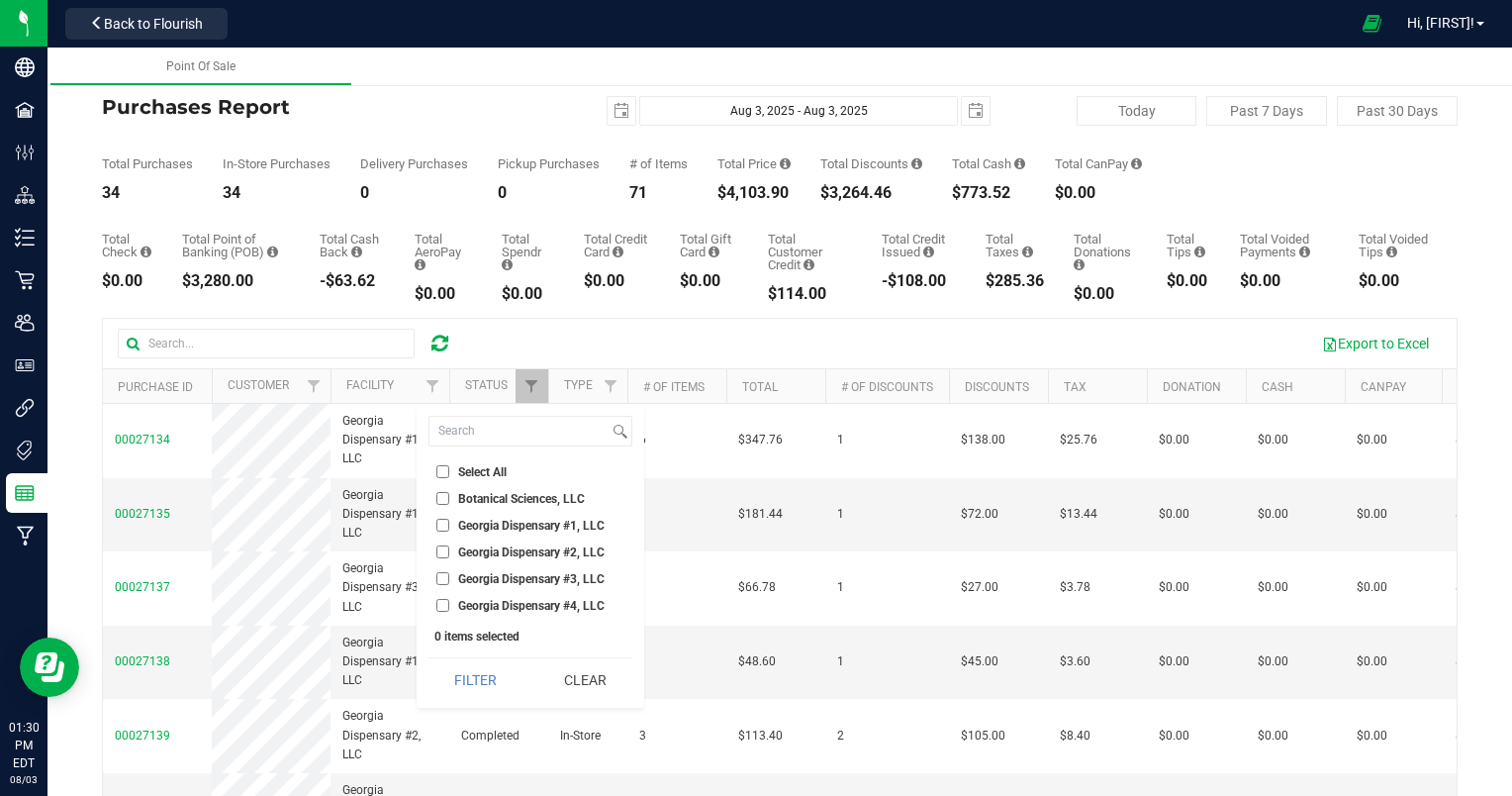click on "Georgia Dispensary #1, LLC" at bounding box center (442, 525) 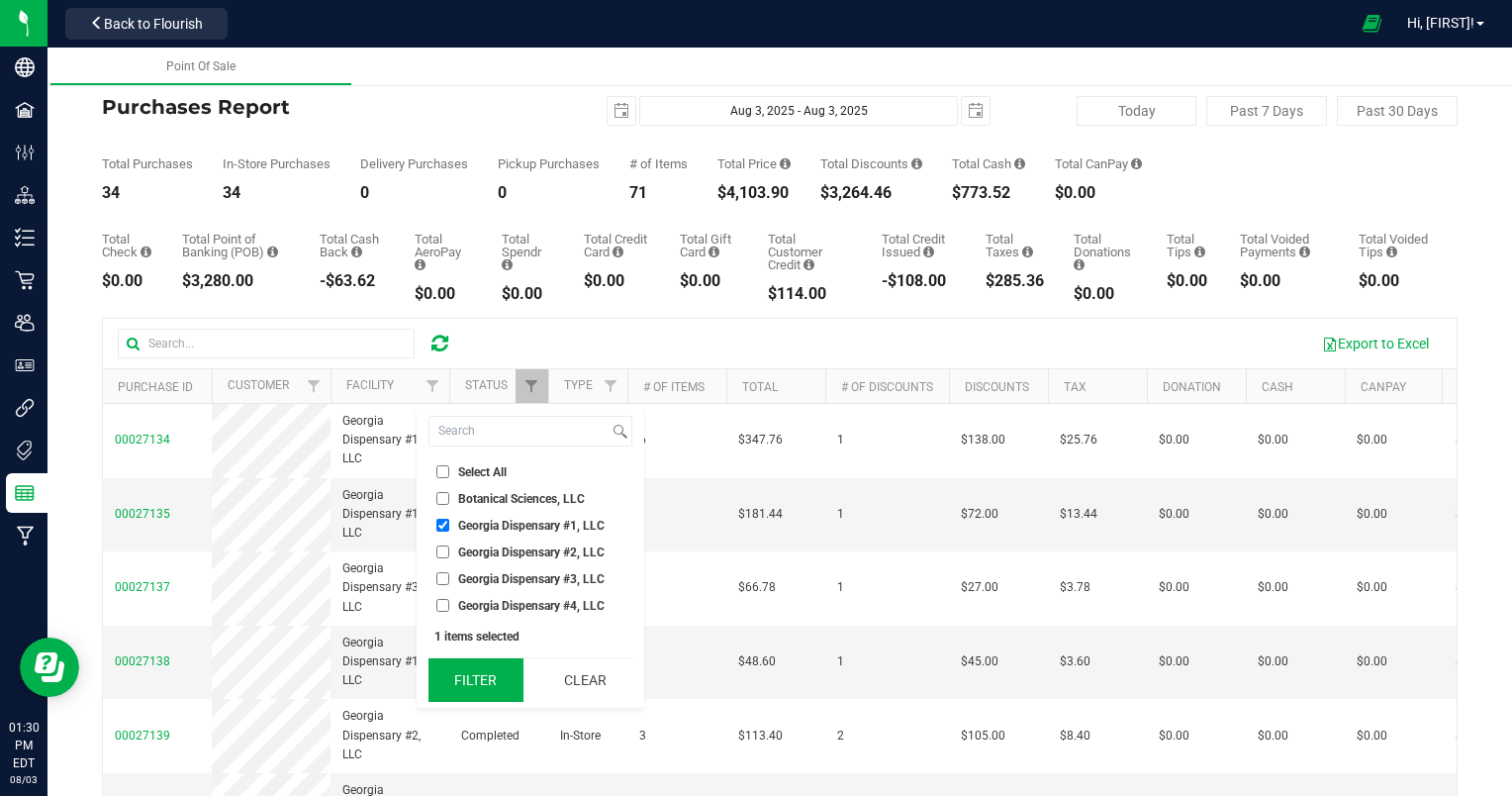 click on "Filter" at bounding box center [476, 680] 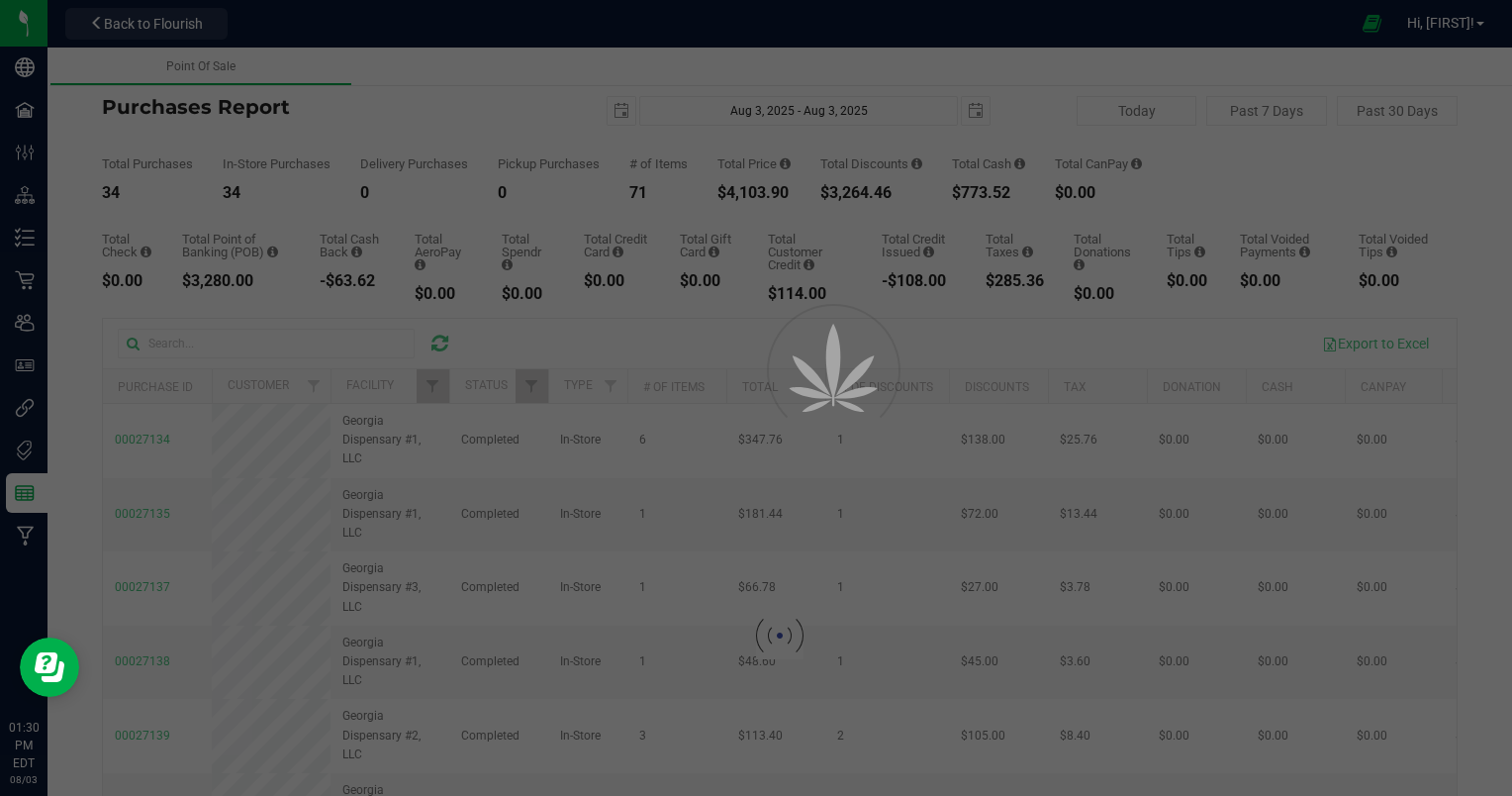 checkbox on "true" 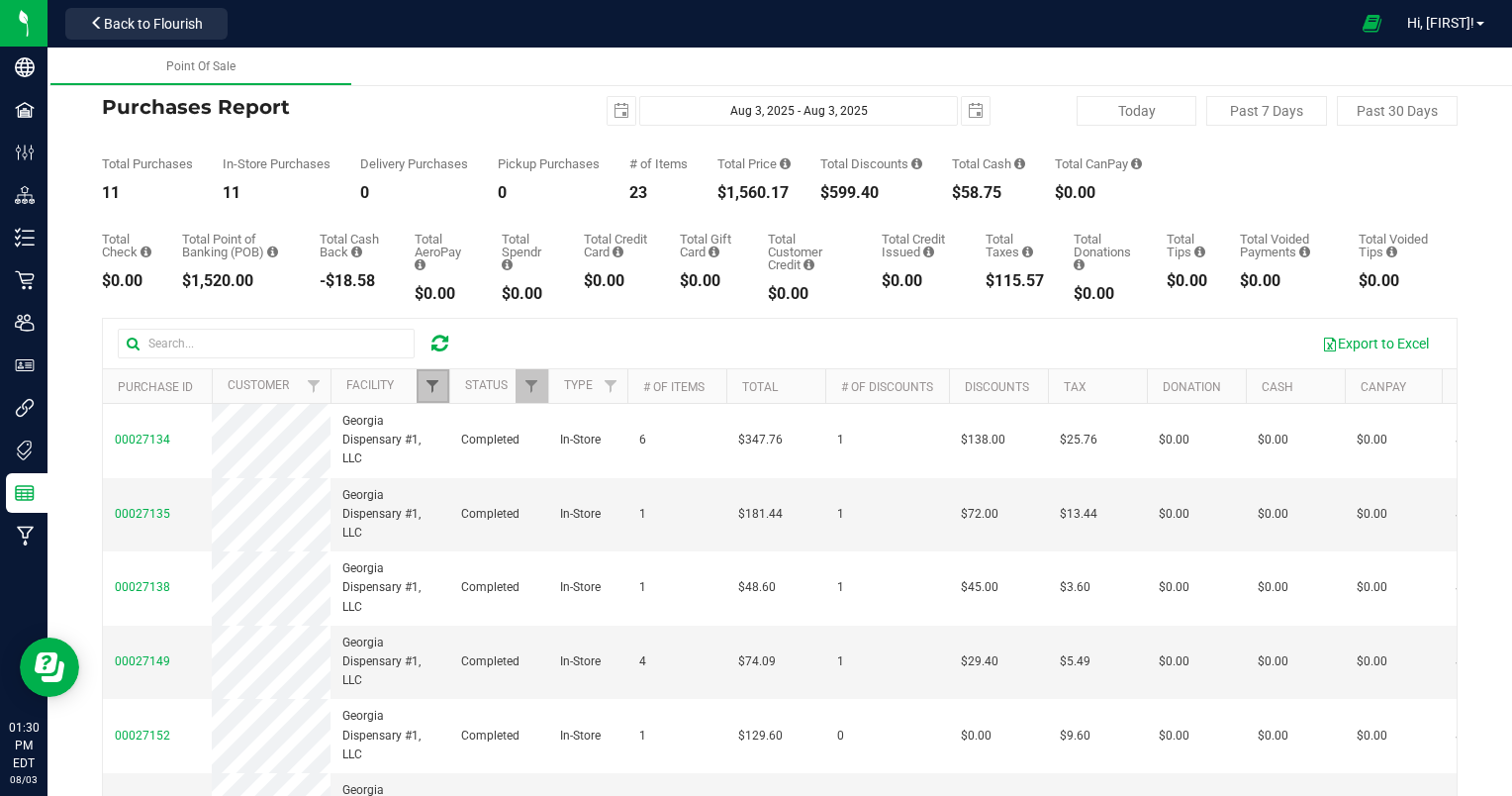 click at bounding box center (432, 386) 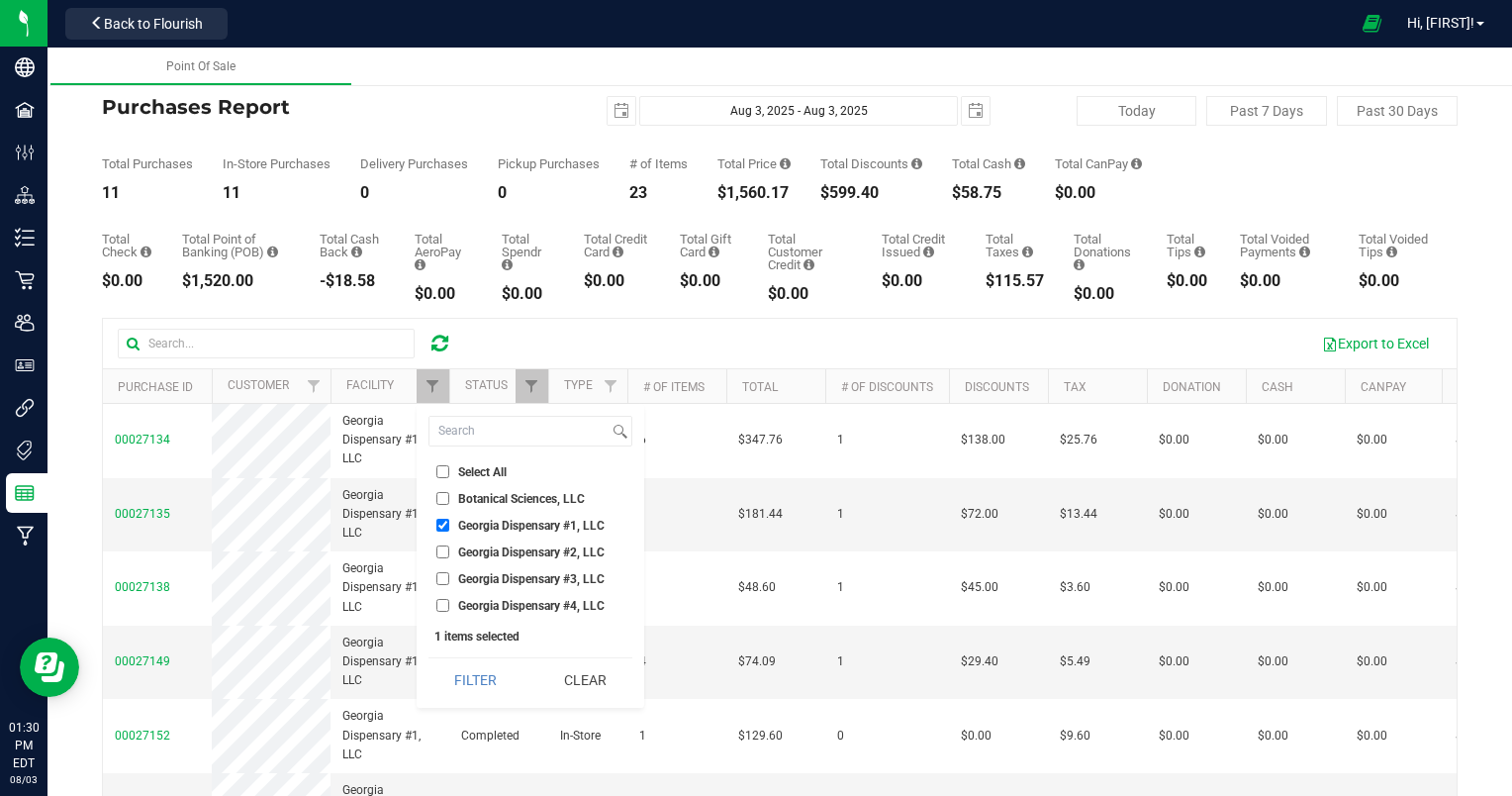 click on "Georgia Dispensary #2, LLC" at bounding box center (442, 551) 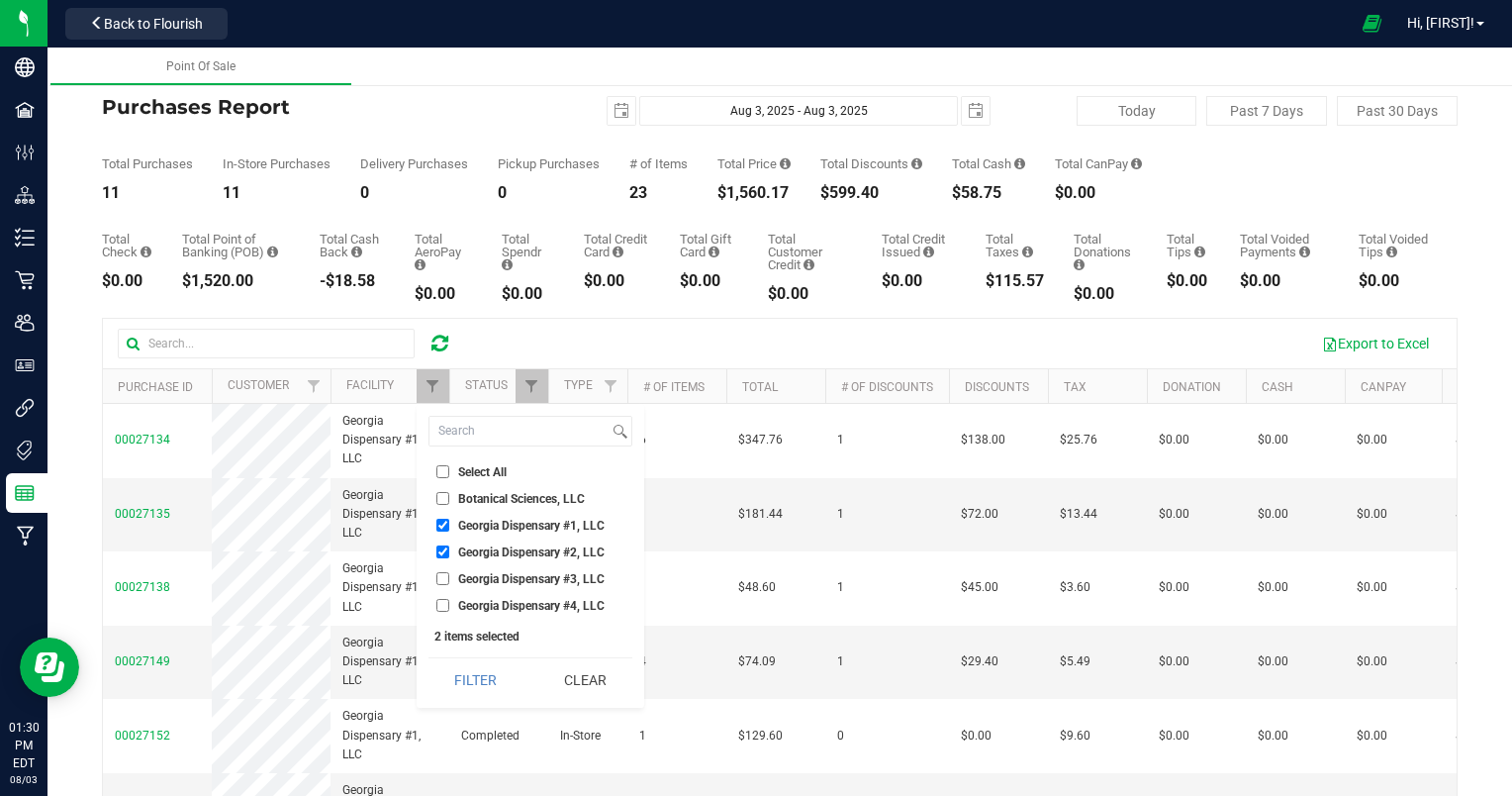 click on "Georgia Dispensary #1, LLC" at bounding box center [442, 525] 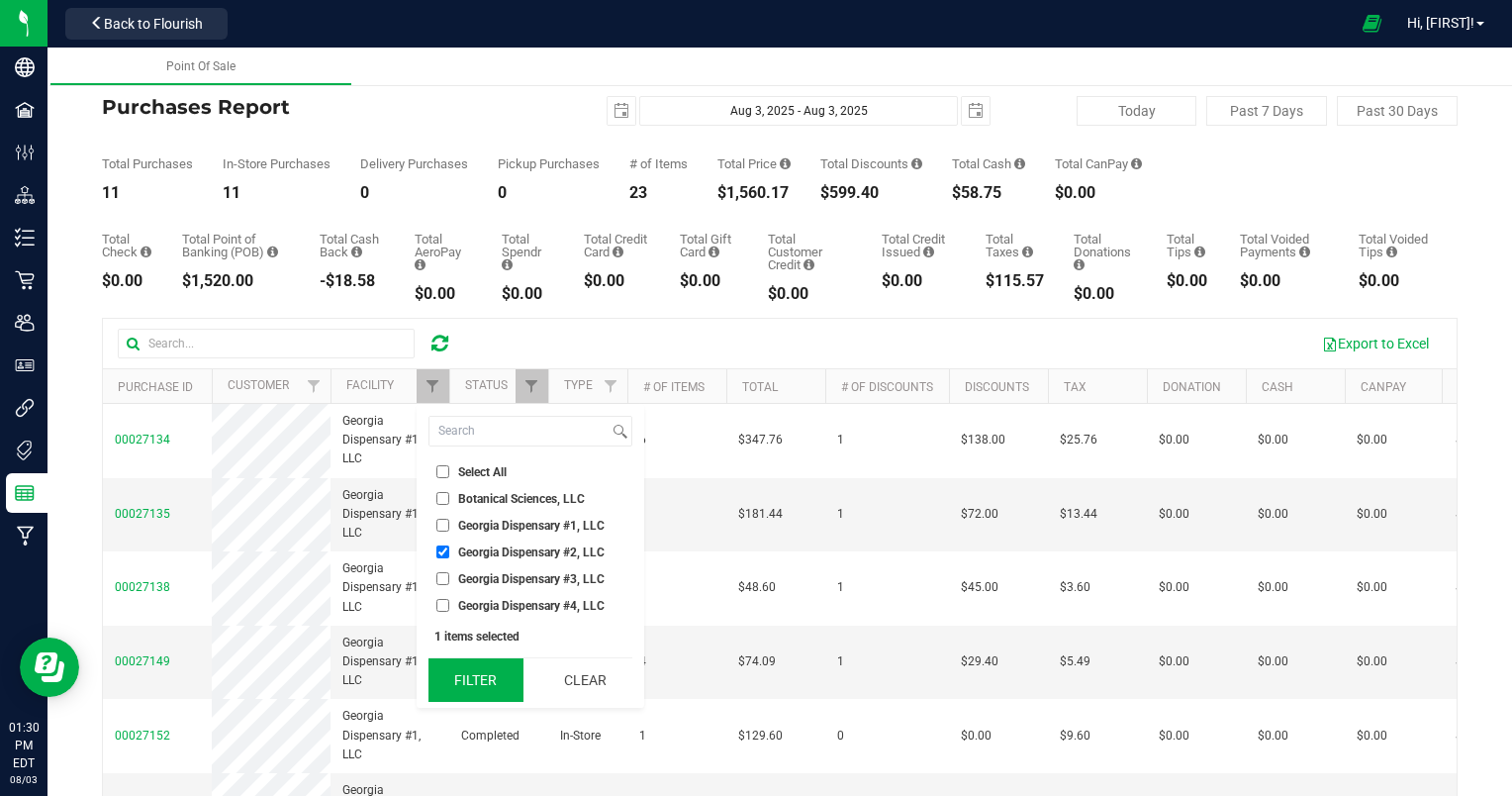 click on "Filter" at bounding box center [476, 680] 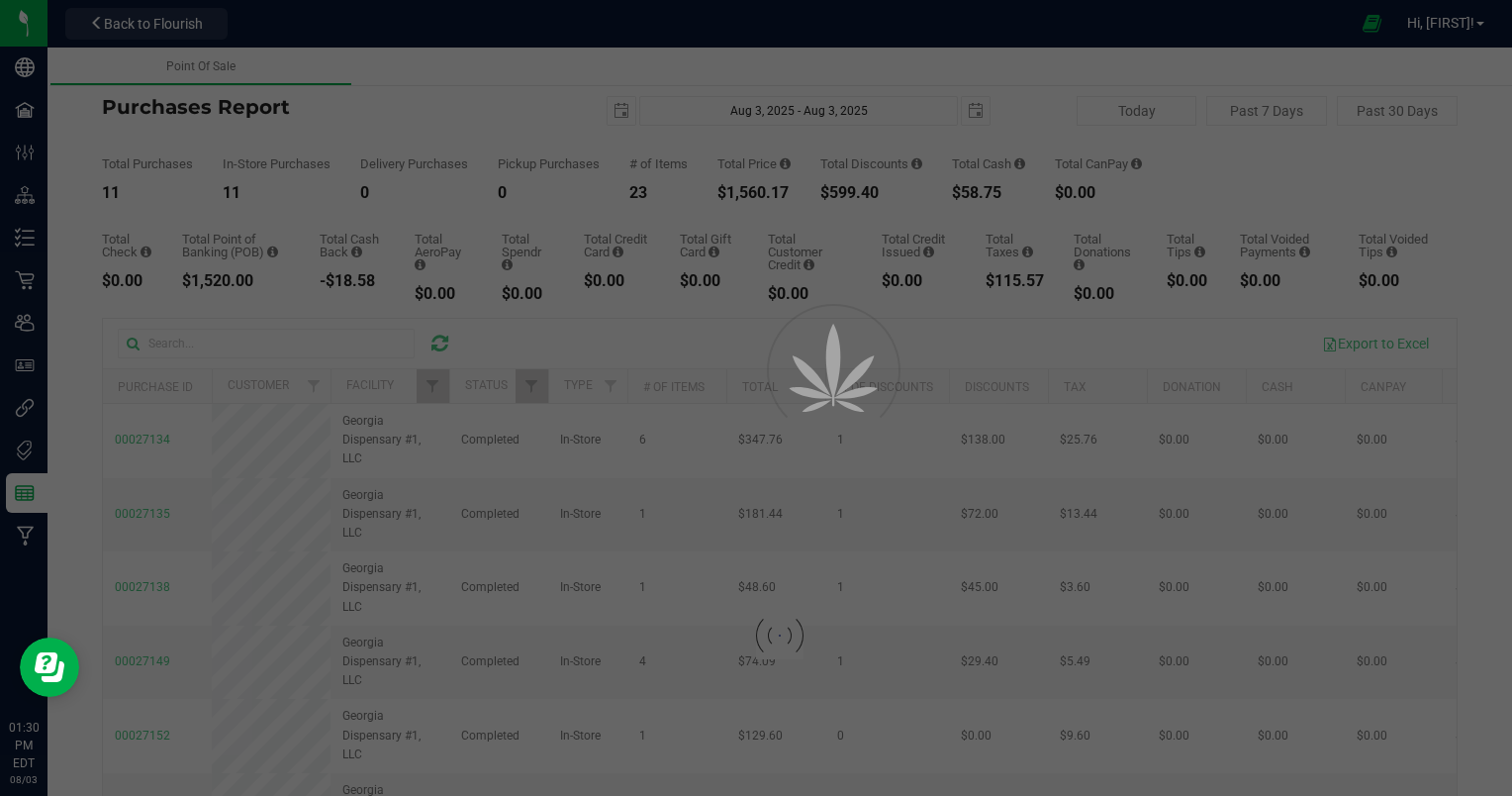 checkbox on "true" 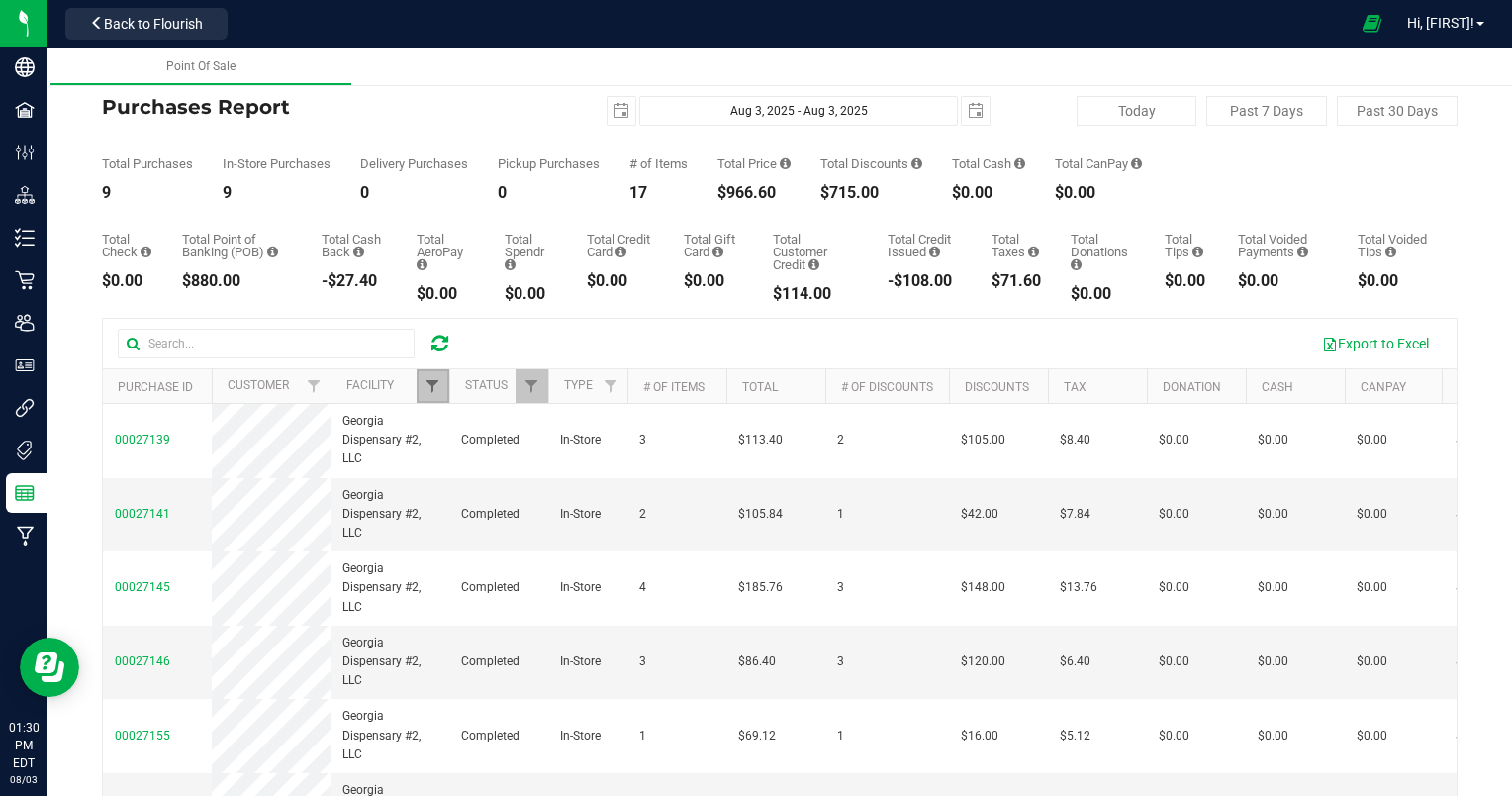 click at bounding box center (432, 386) 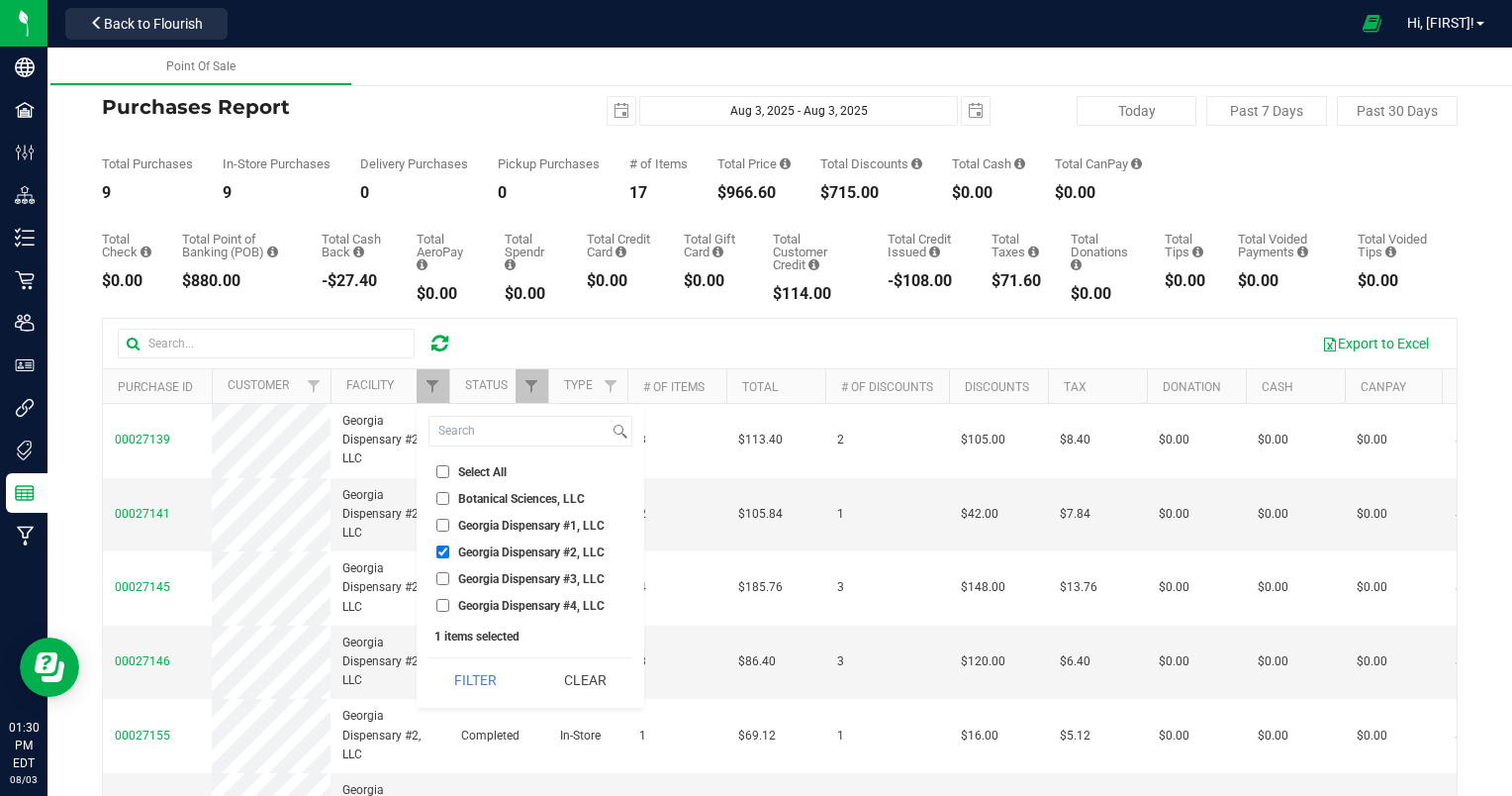 click on "Georgia Dispensary #3, LLC" at bounding box center [442, 578] 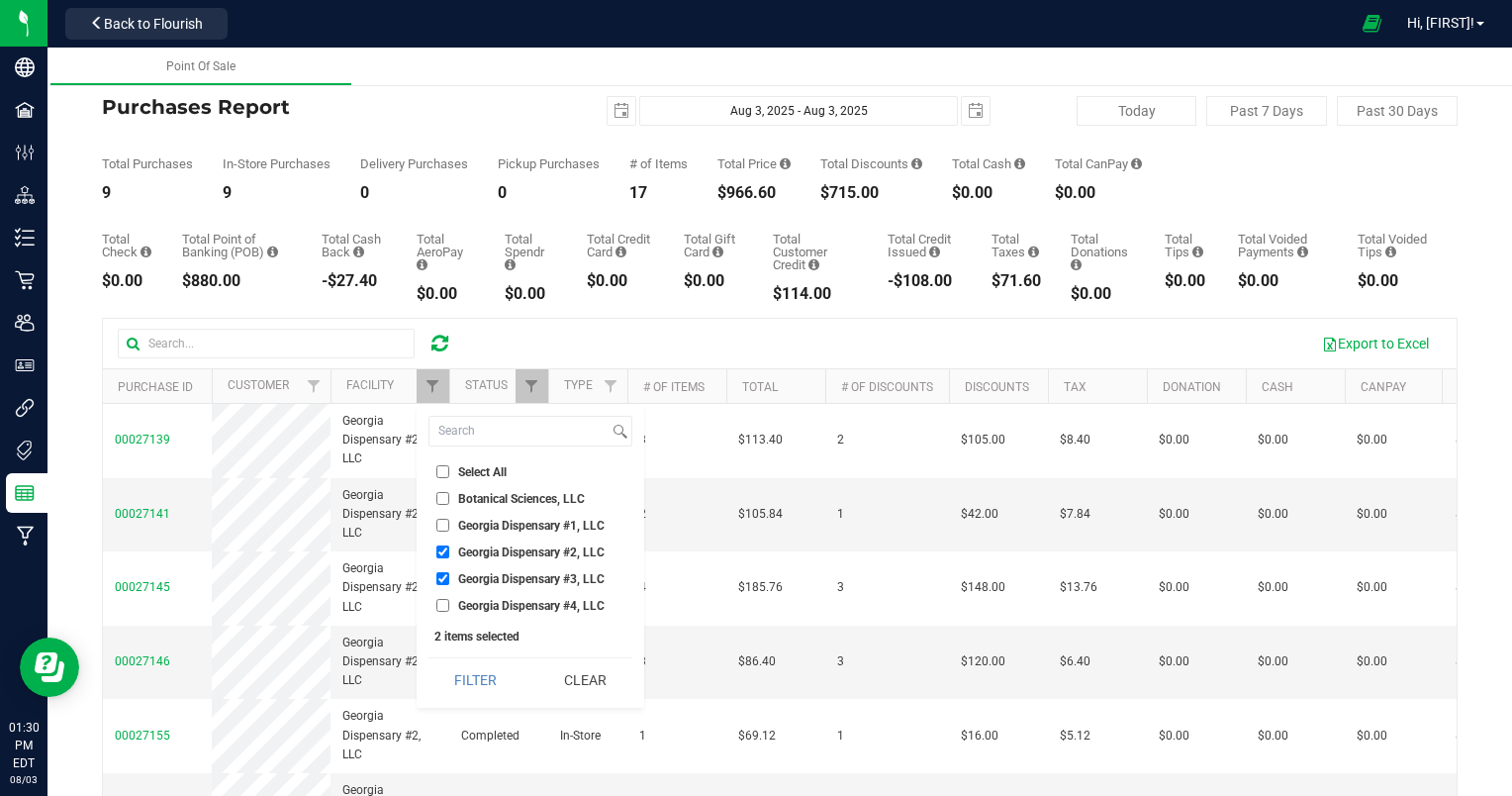 click on "Georgia Dispensary #2, LLC" at bounding box center (442, 551) 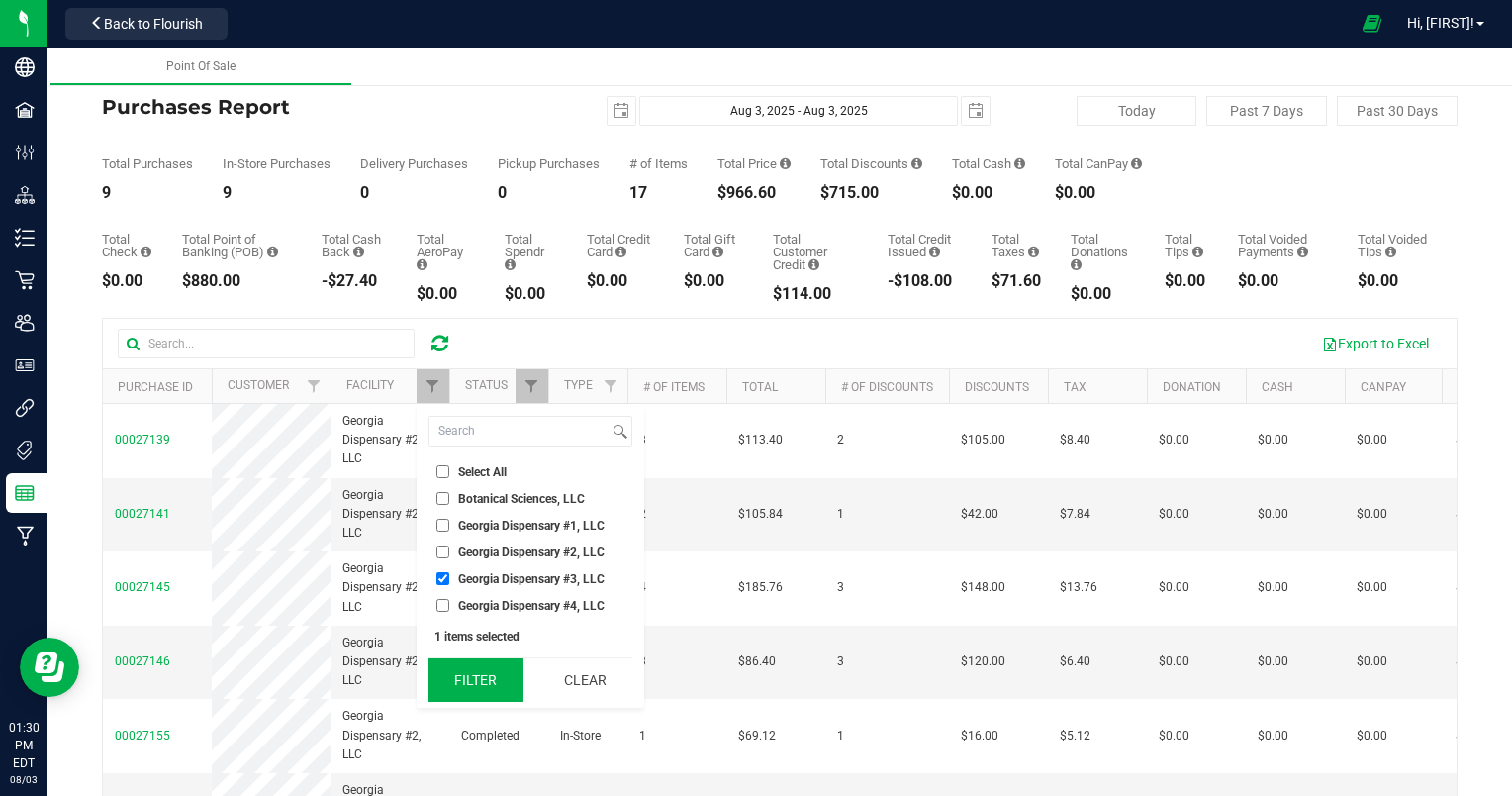 click on "Filter" at bounding box center [476, 680] 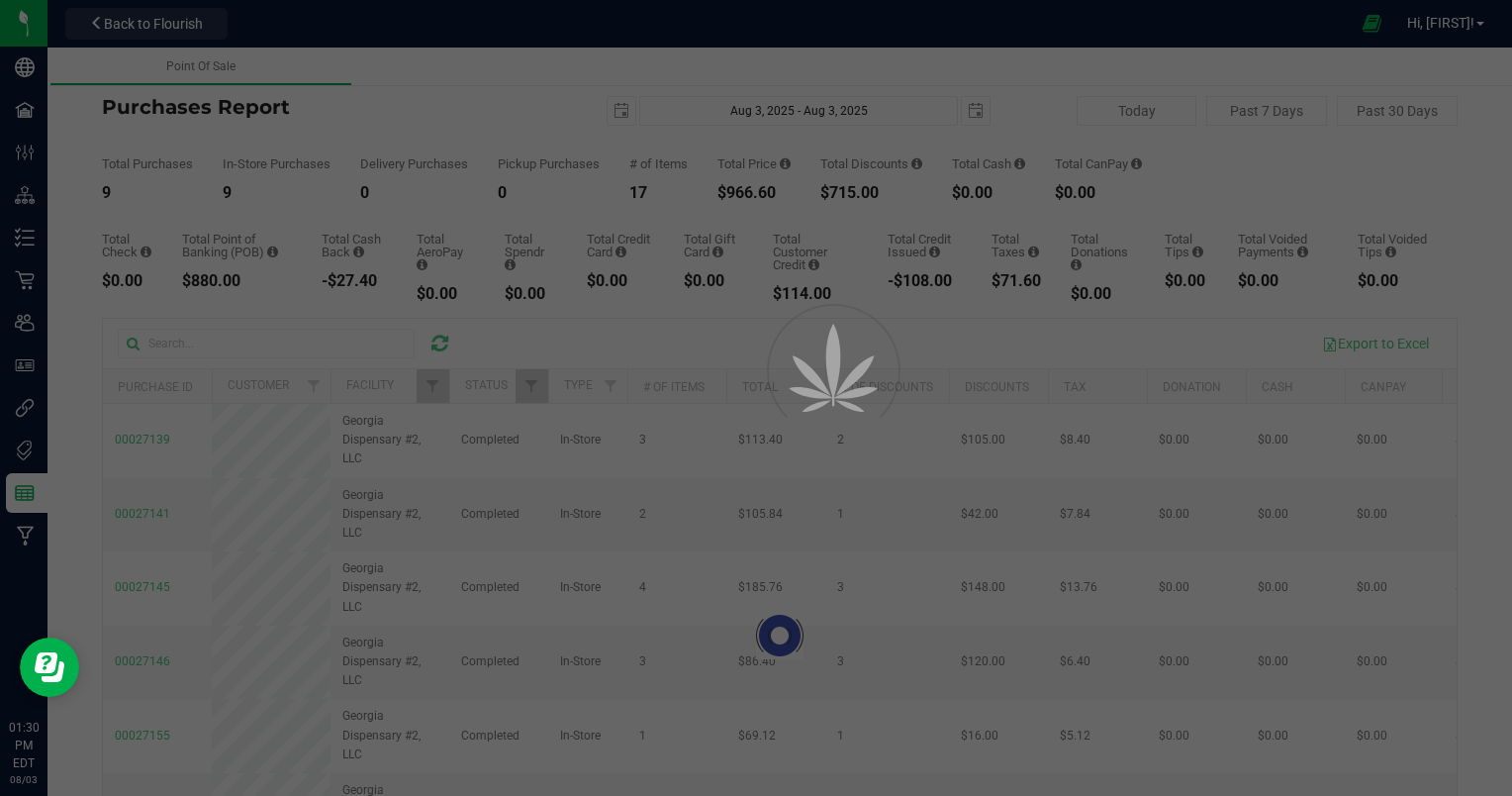 checkbox on "true" 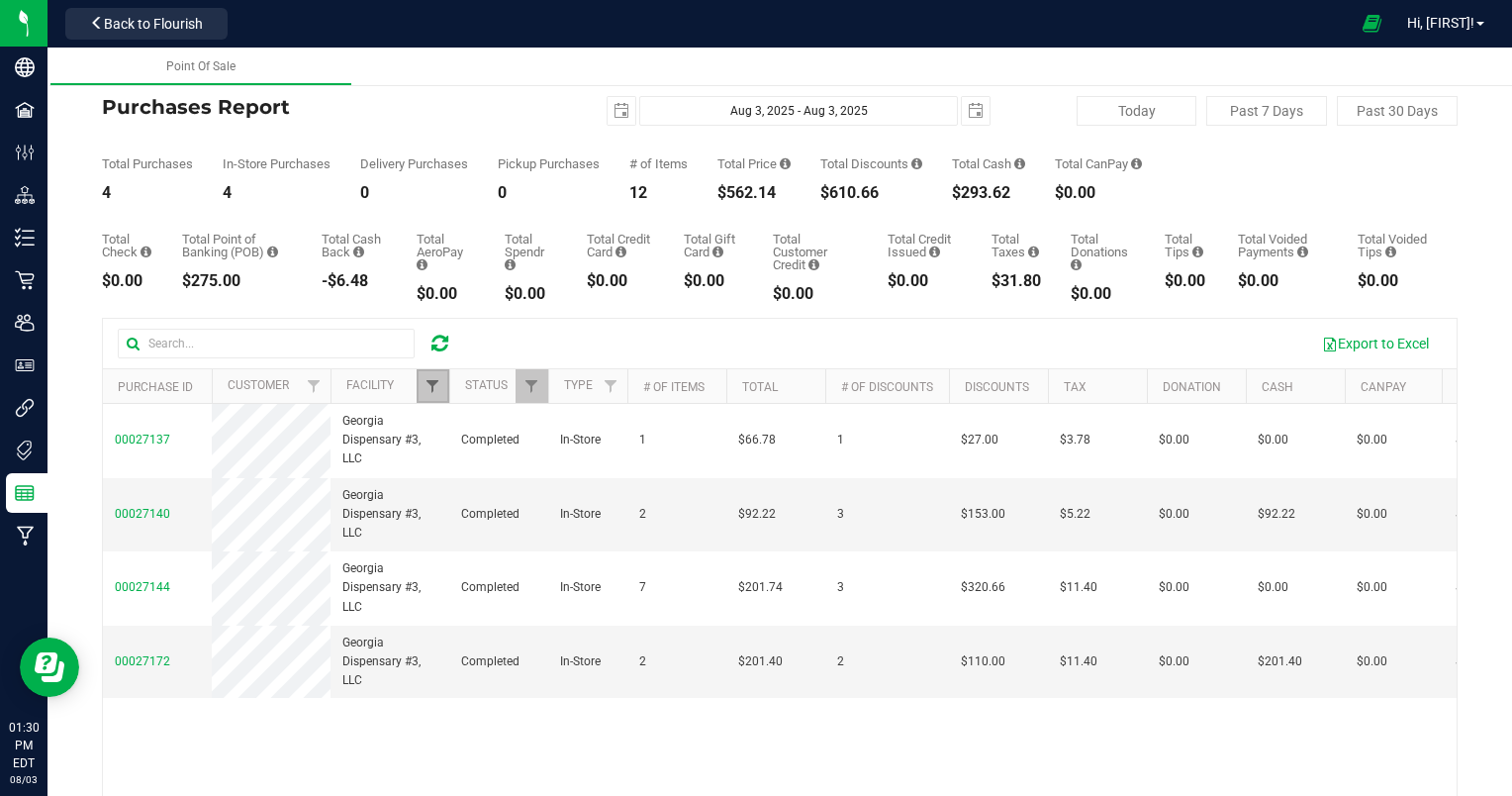 click at bounding box center (432, 386) 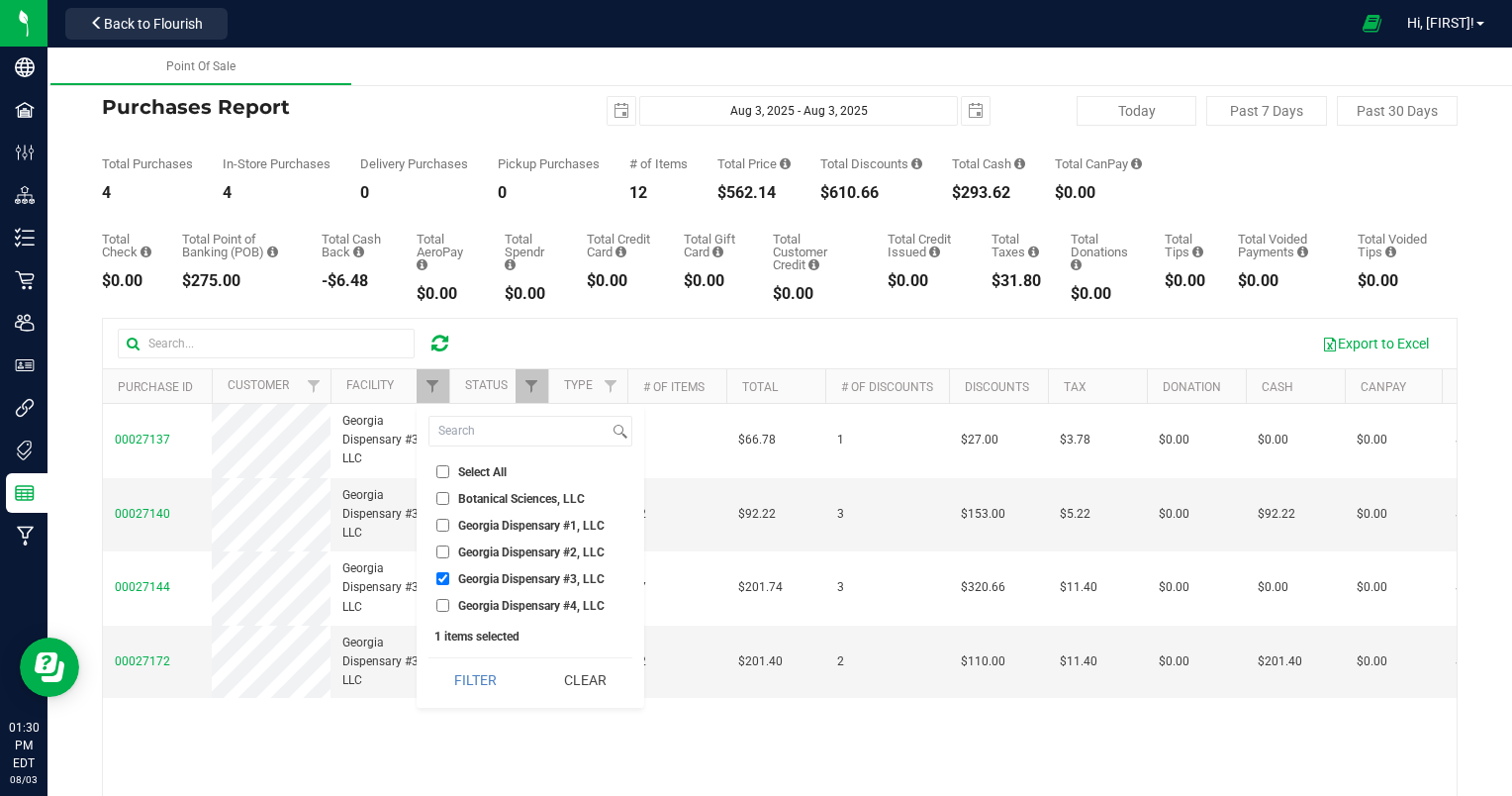 click on "Georgia Dispensary #4, LLC" at bounding box center [442, 605] 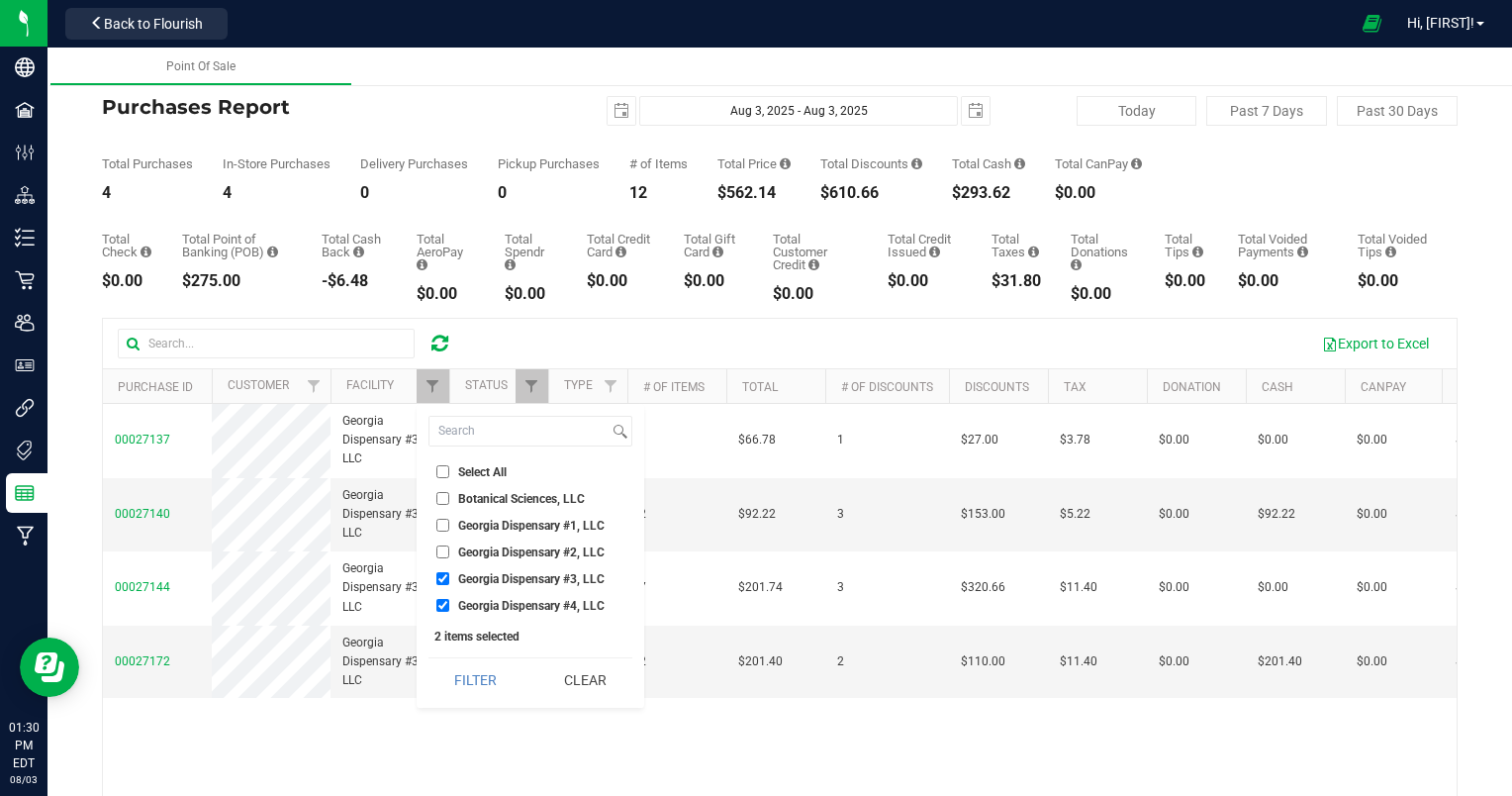 click on "Georgia Dispensary #3, LLC" at bounding box center [442, 578] 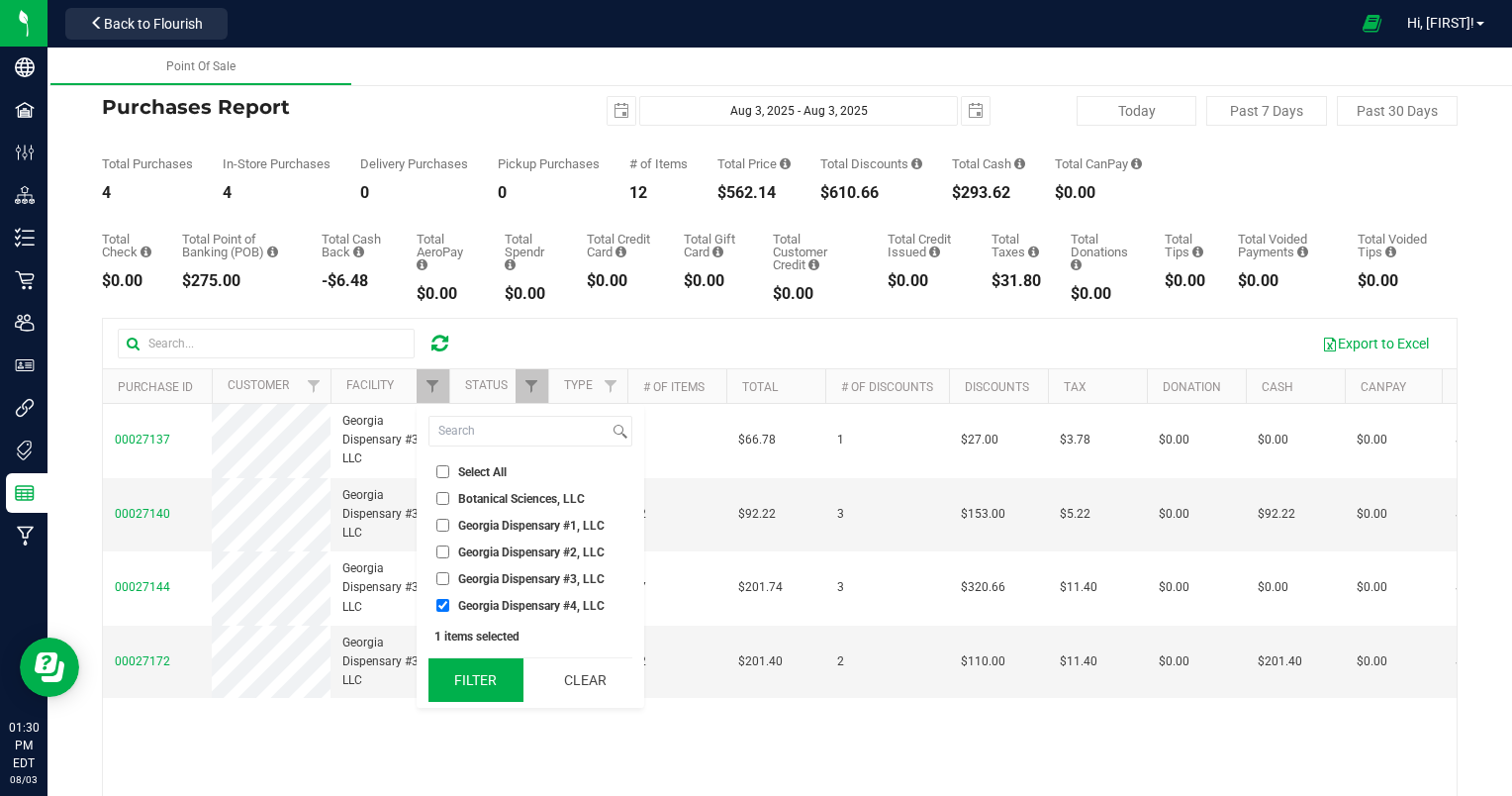 click on "Filter" at bounding box center (476, 680) 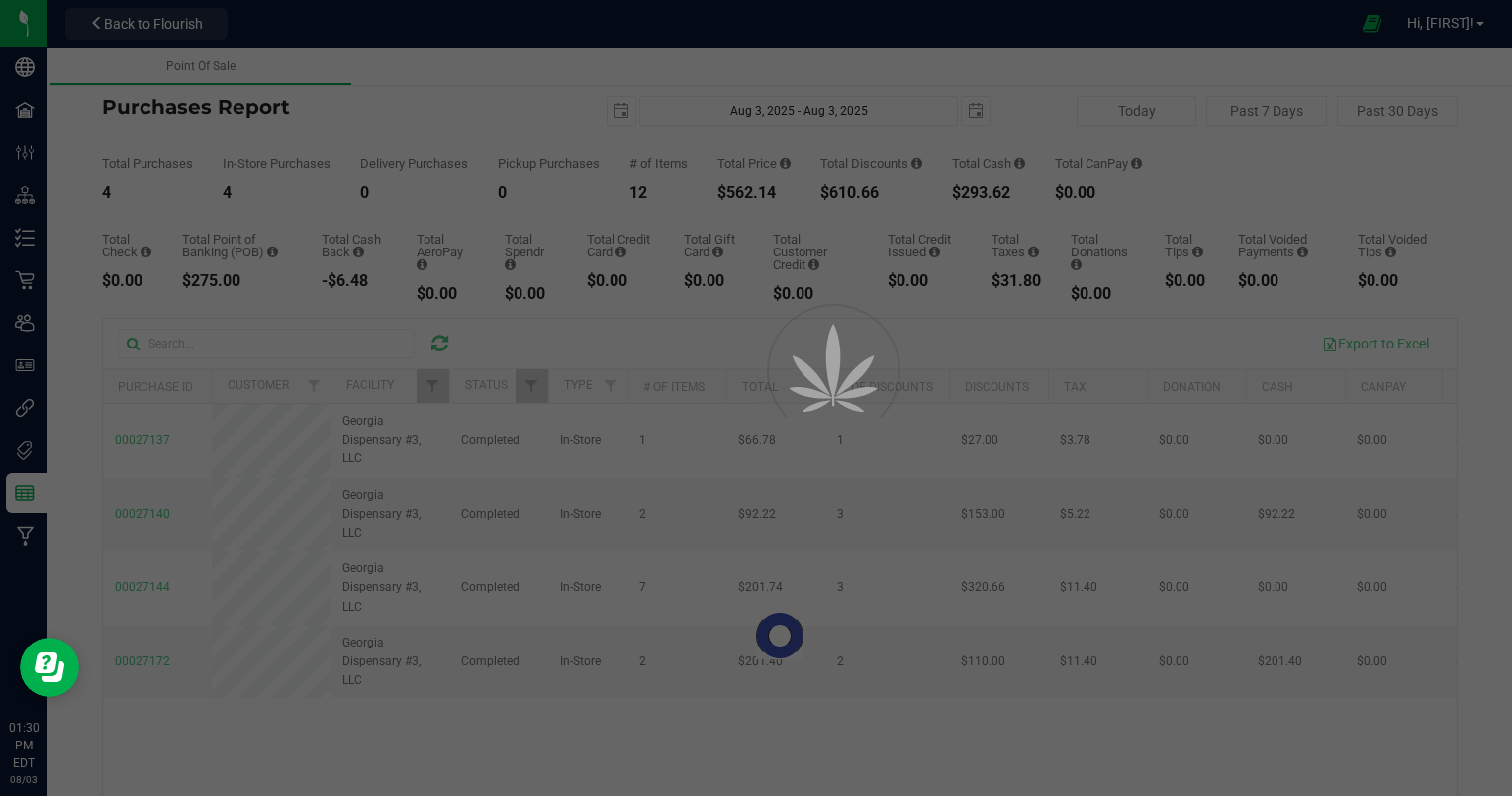 checkbox on "true" 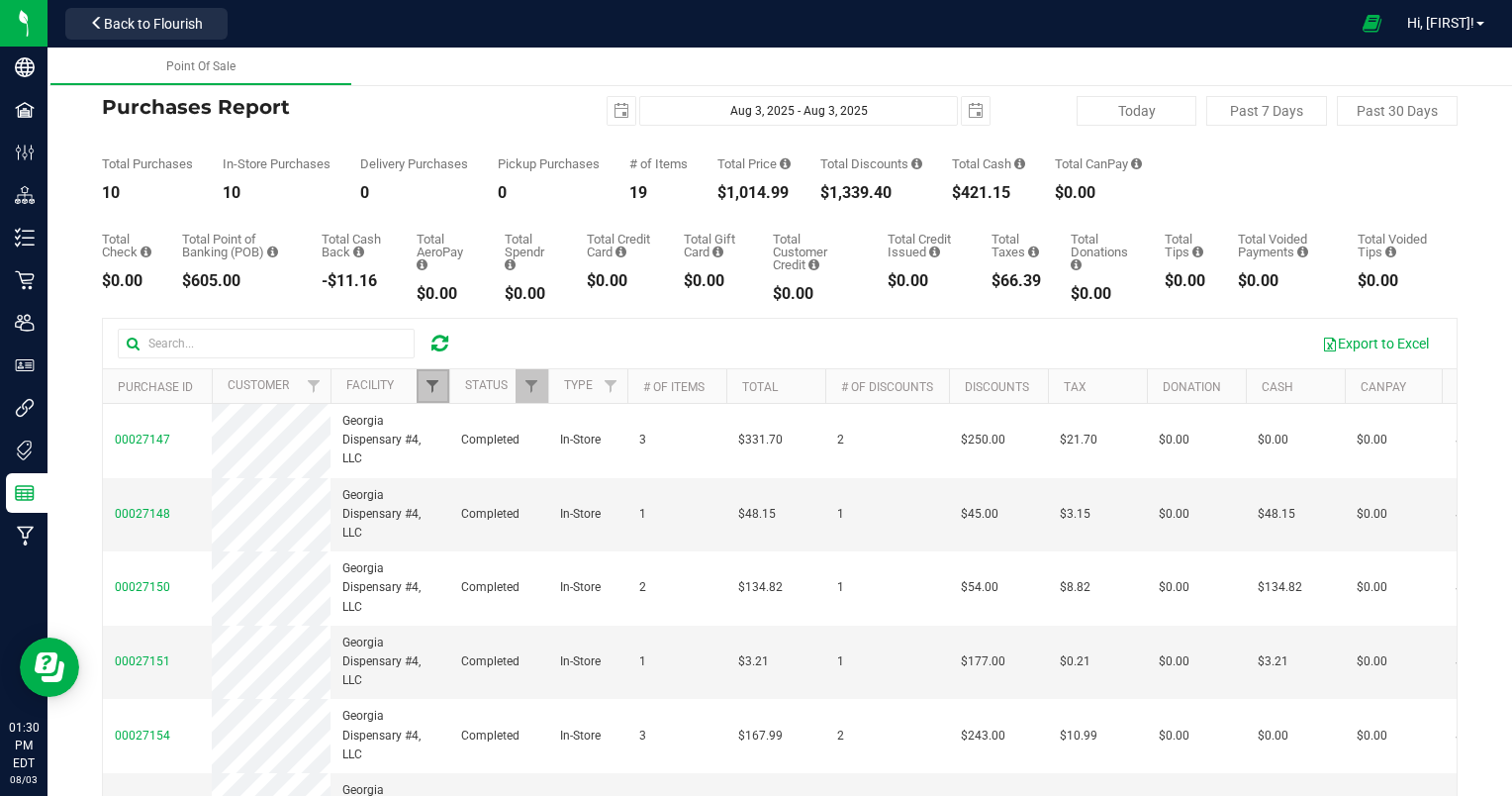 click at bounding box center (432, 386) 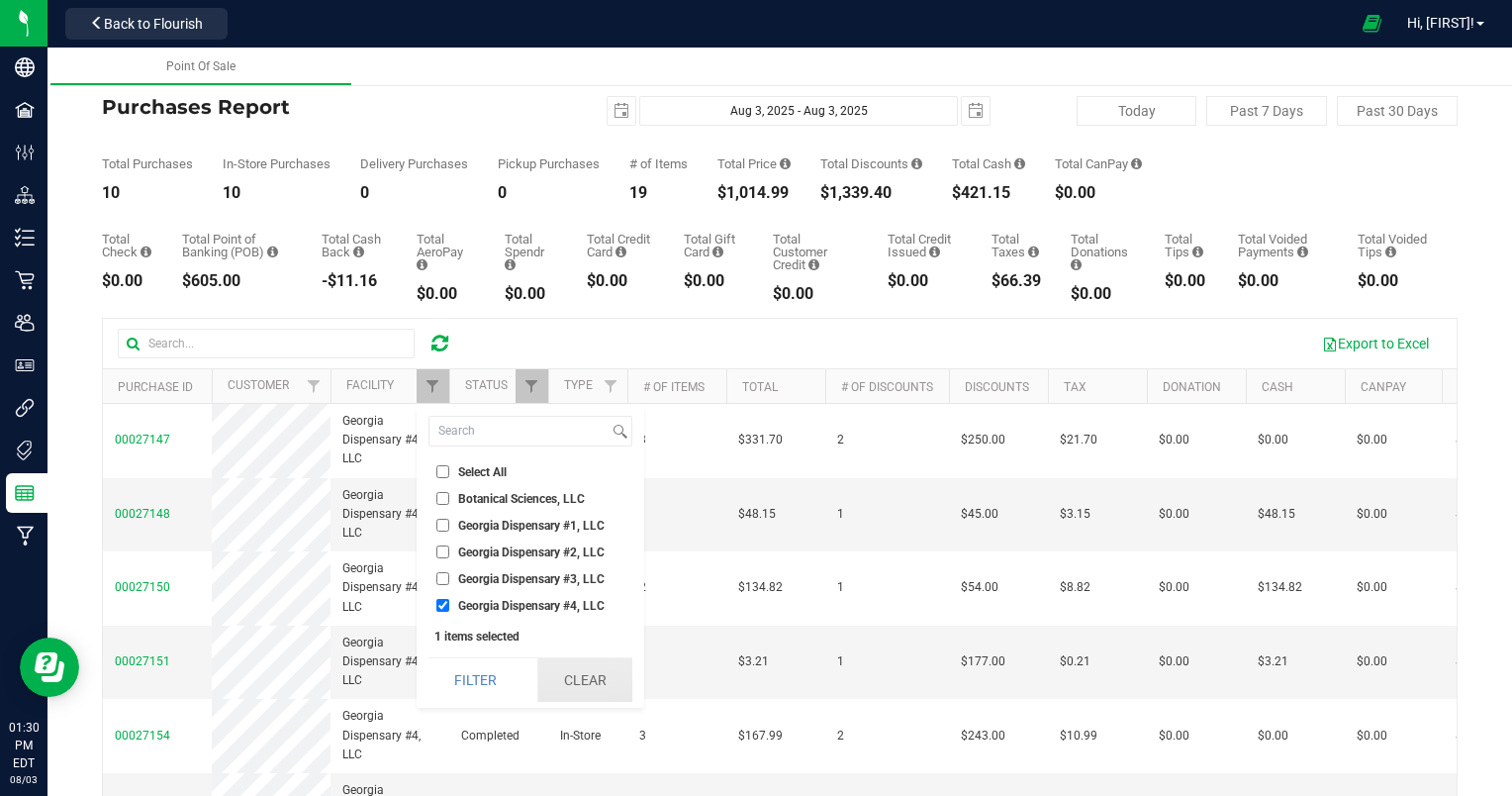 click on "Clear" at bounding box center (585, 680) 